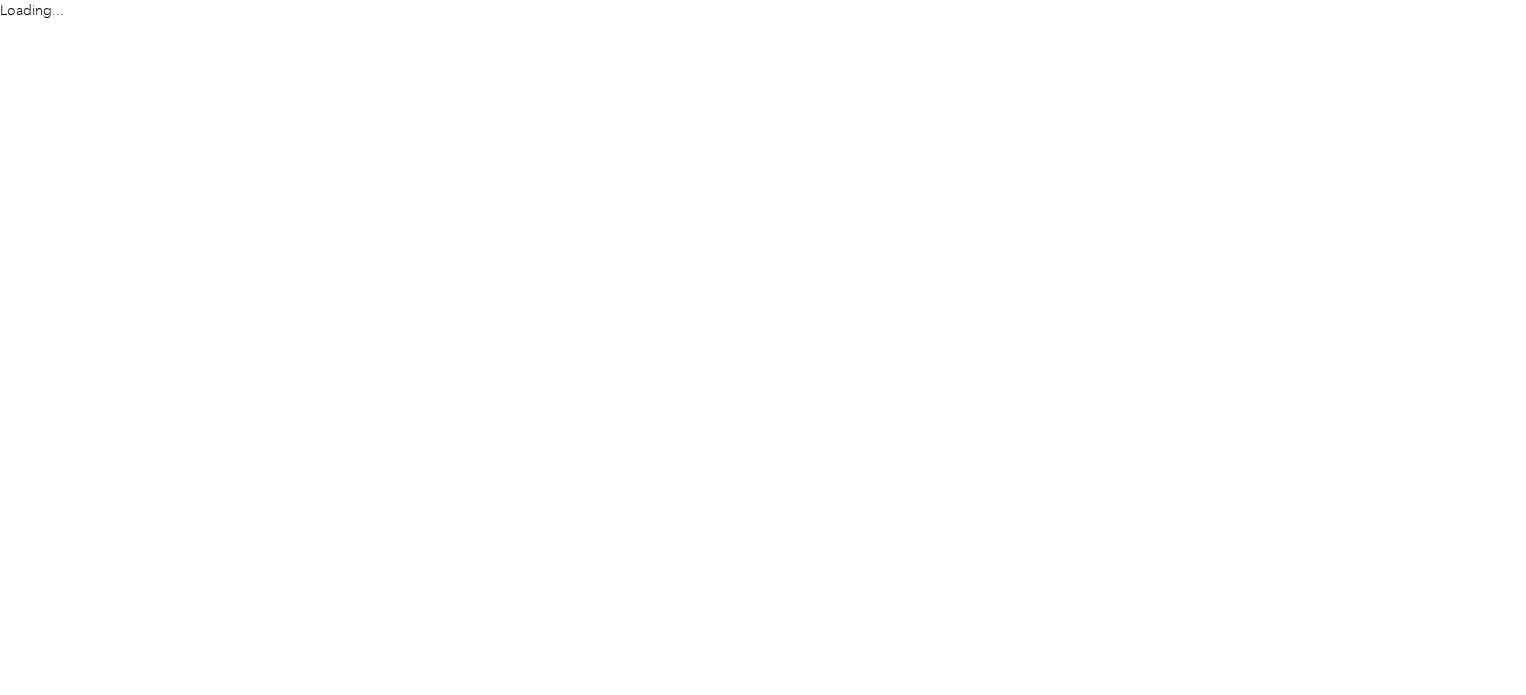 scroll, scrollTop: 0, scrollLeft: 0, axis: both 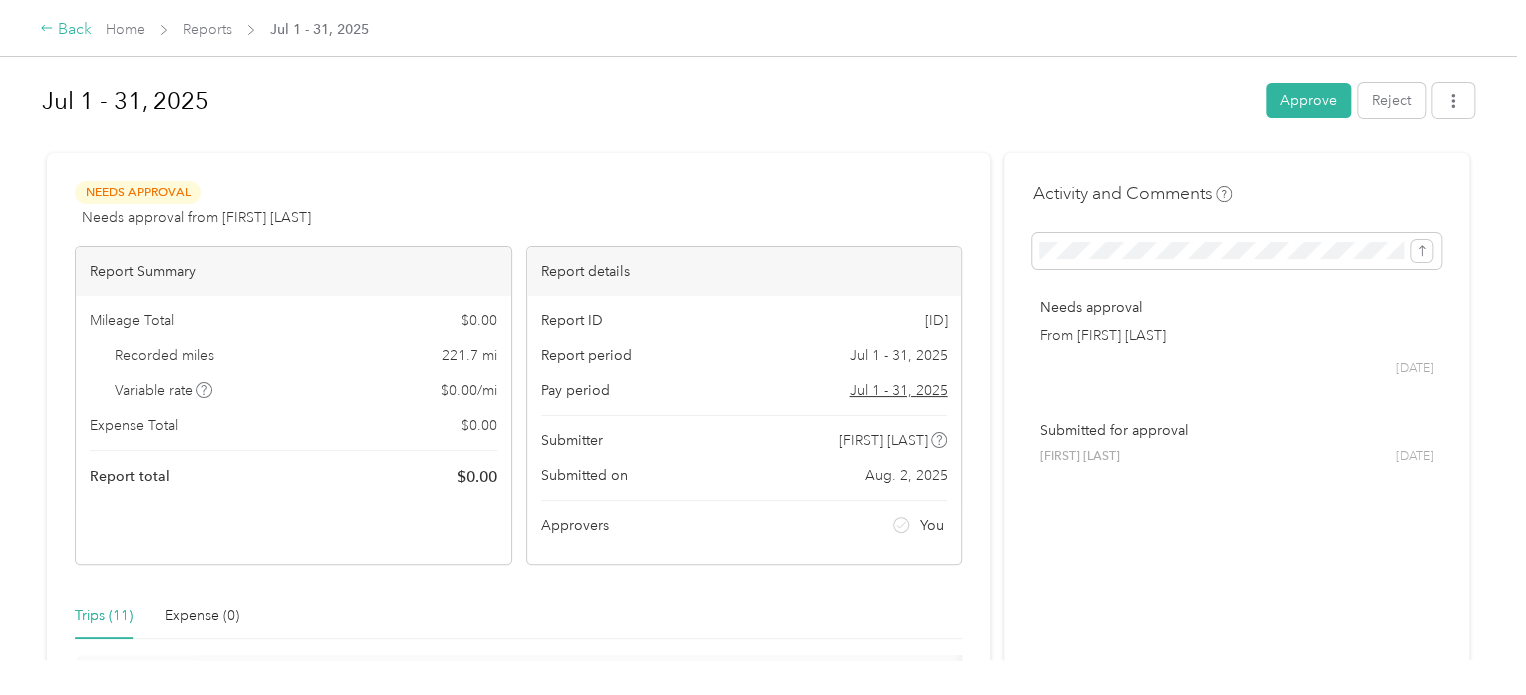click on "Back" at bounding box center (66, 30) 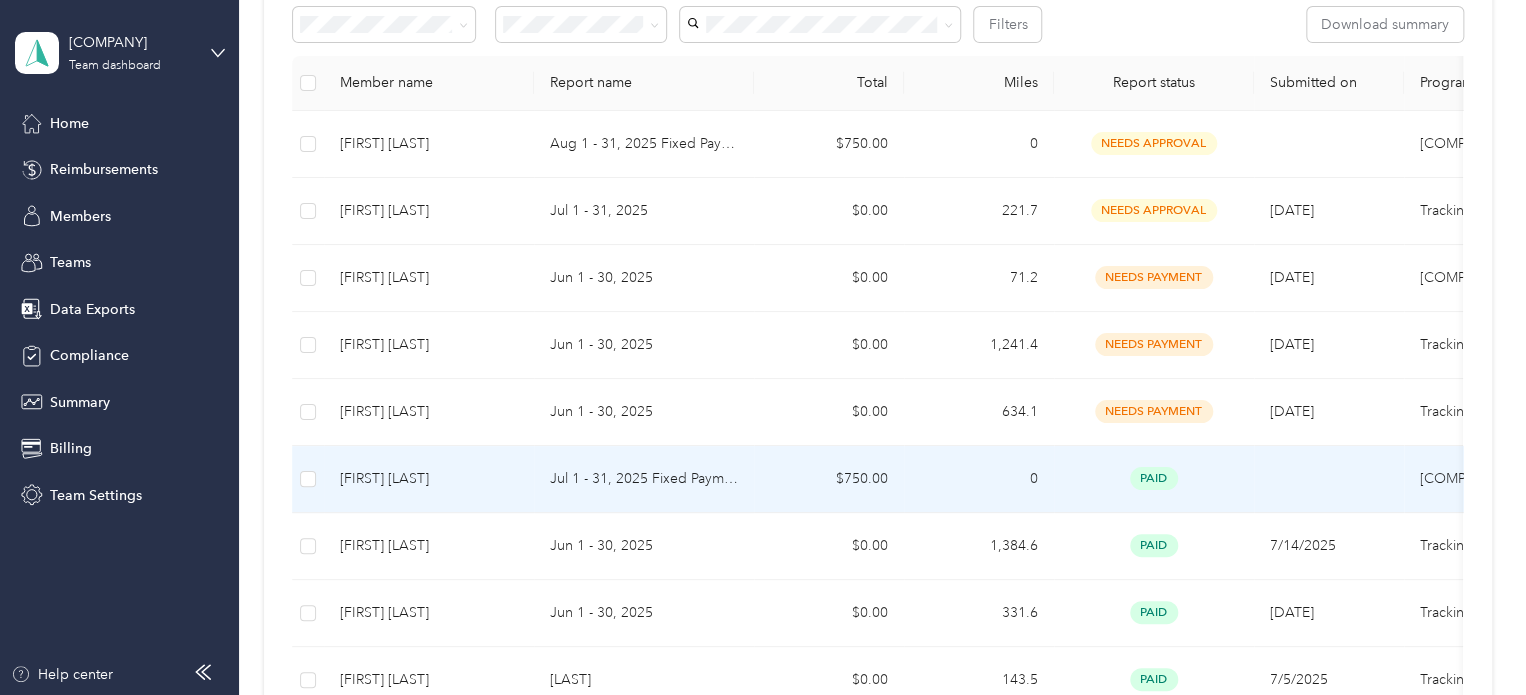 scroll, scrollTop: 400, scrollLeft: 0, axis: vertical 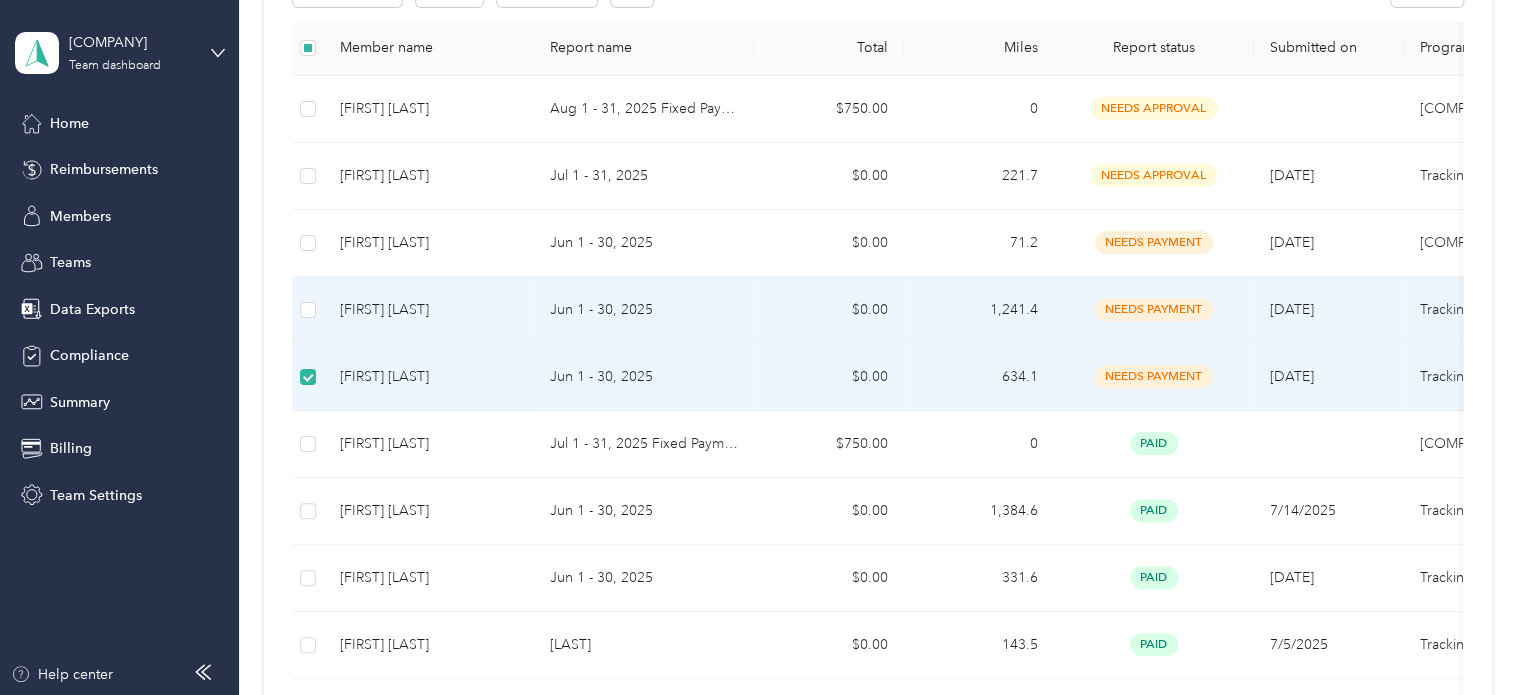 click at bounding box center [308, 310] 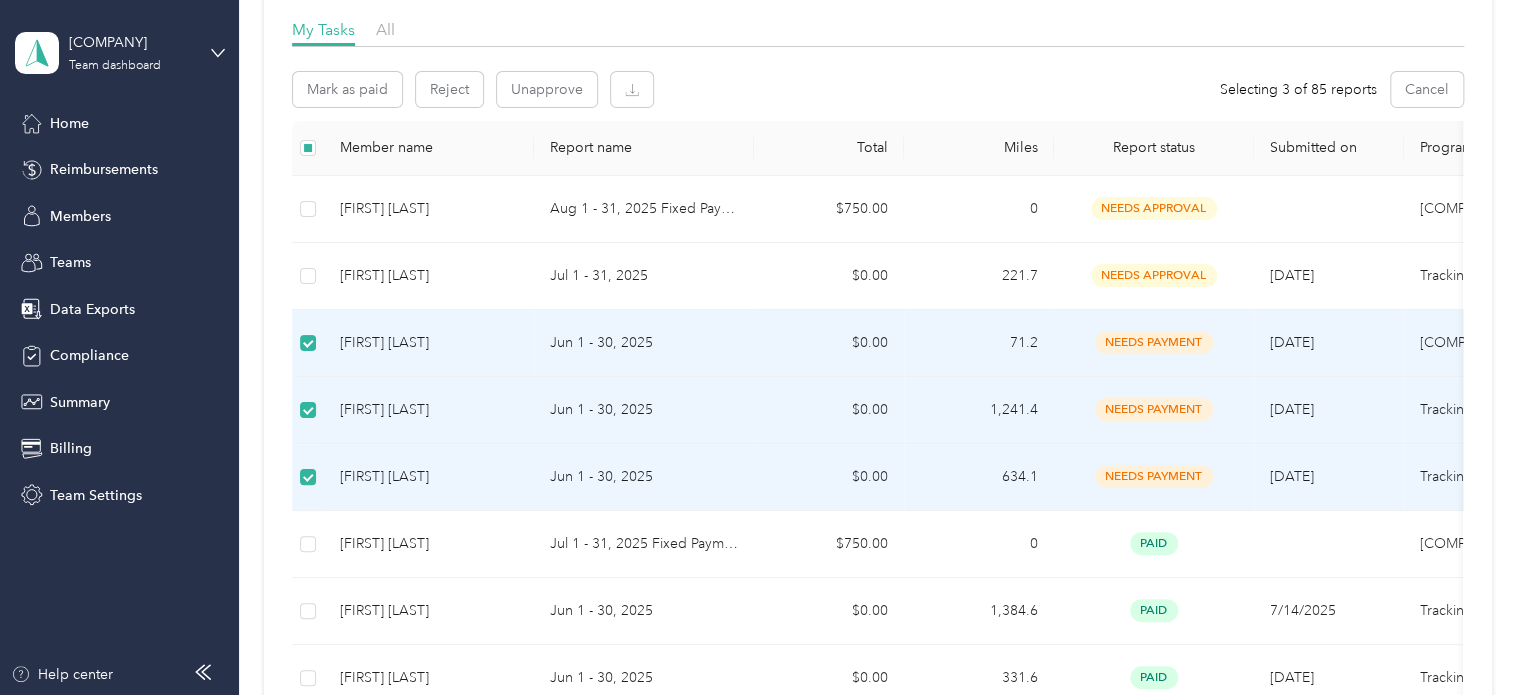 scroll, scrollTop: 300, scrollLeft: 0, axis: vertical 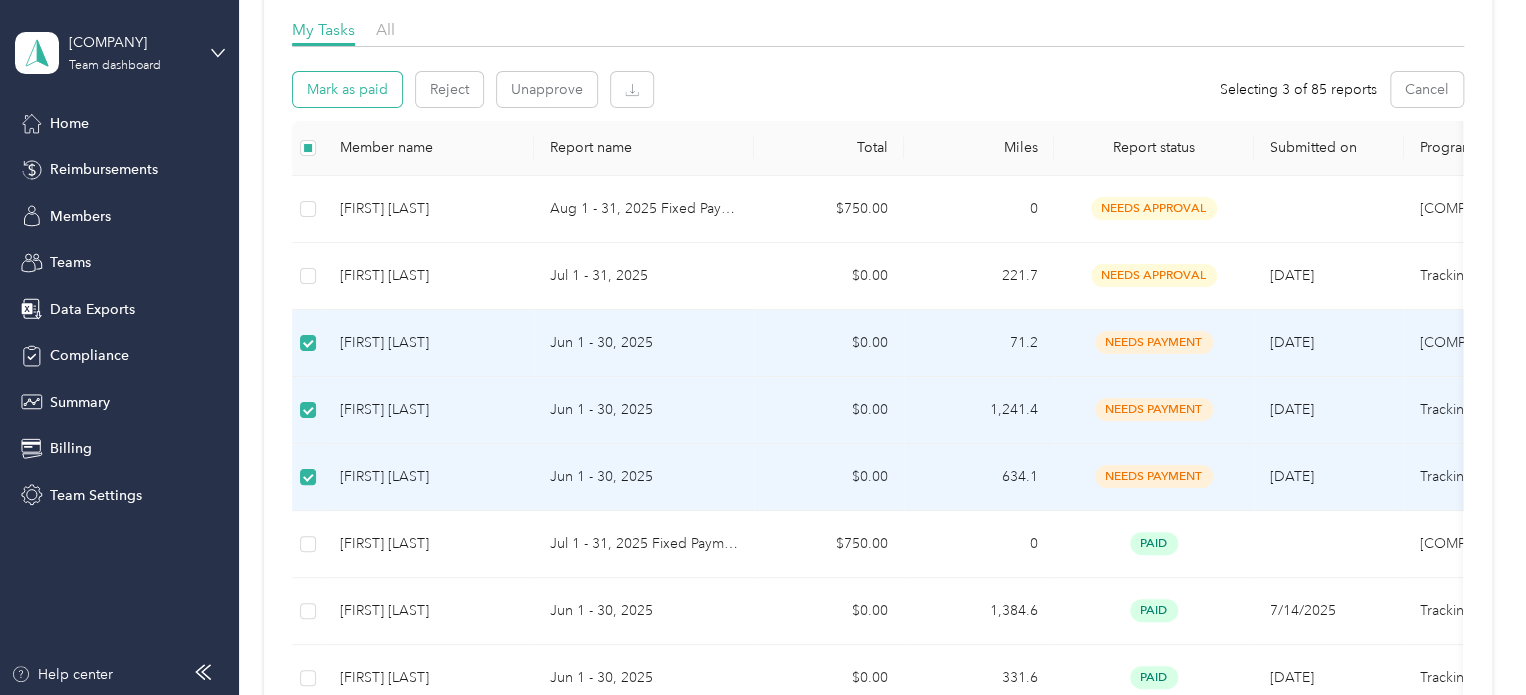 click on "Mark as paid" at bounding box center (347, 89) 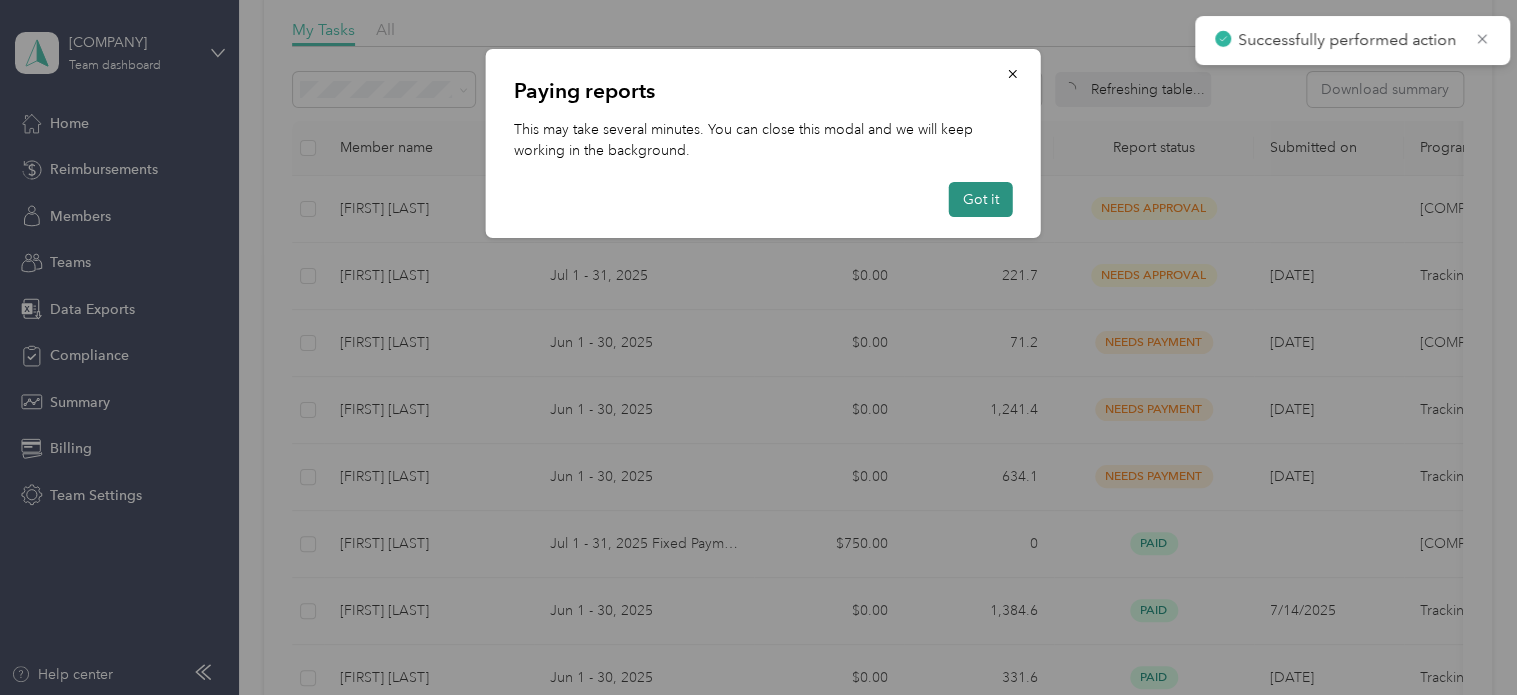 click on "Got it" at bounding box center [981, 199] 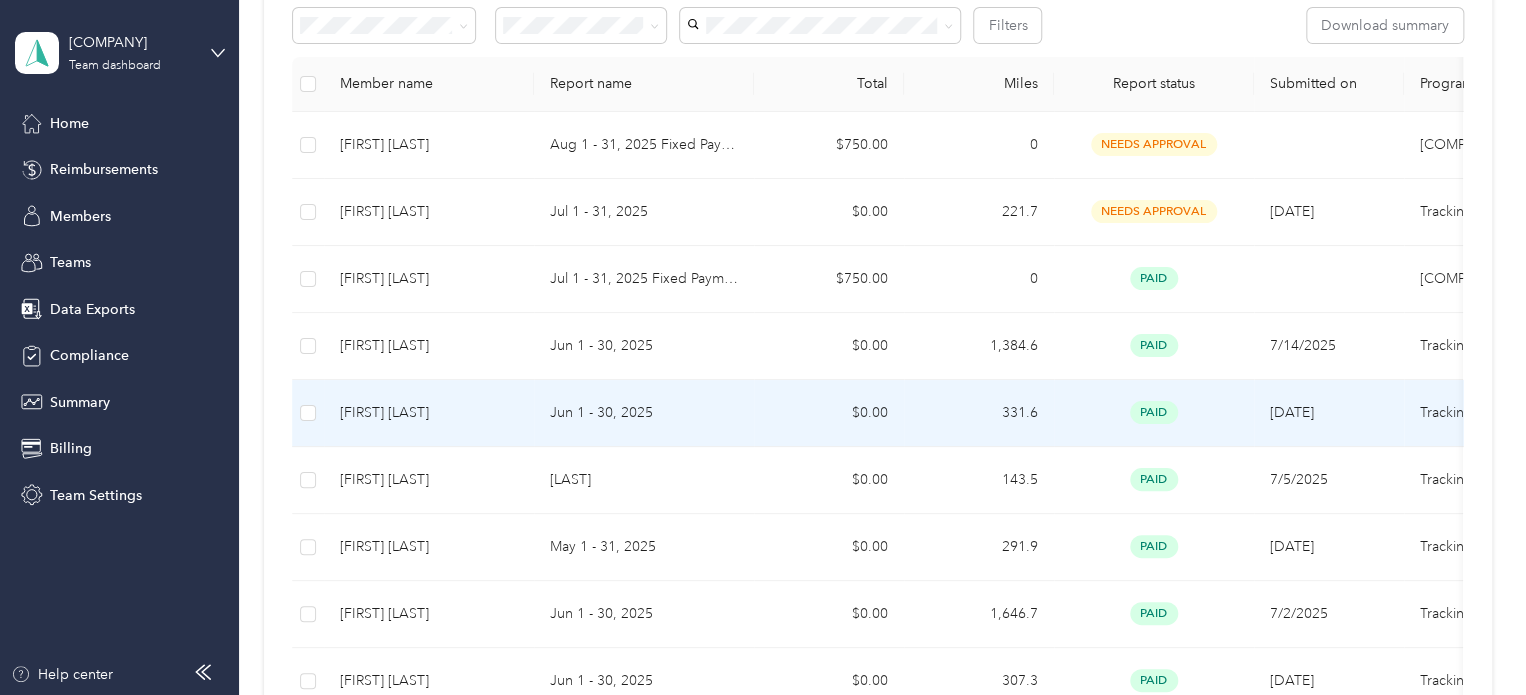 scroll, scrollTop: 264, scrollLeft: 0, axis: vertical 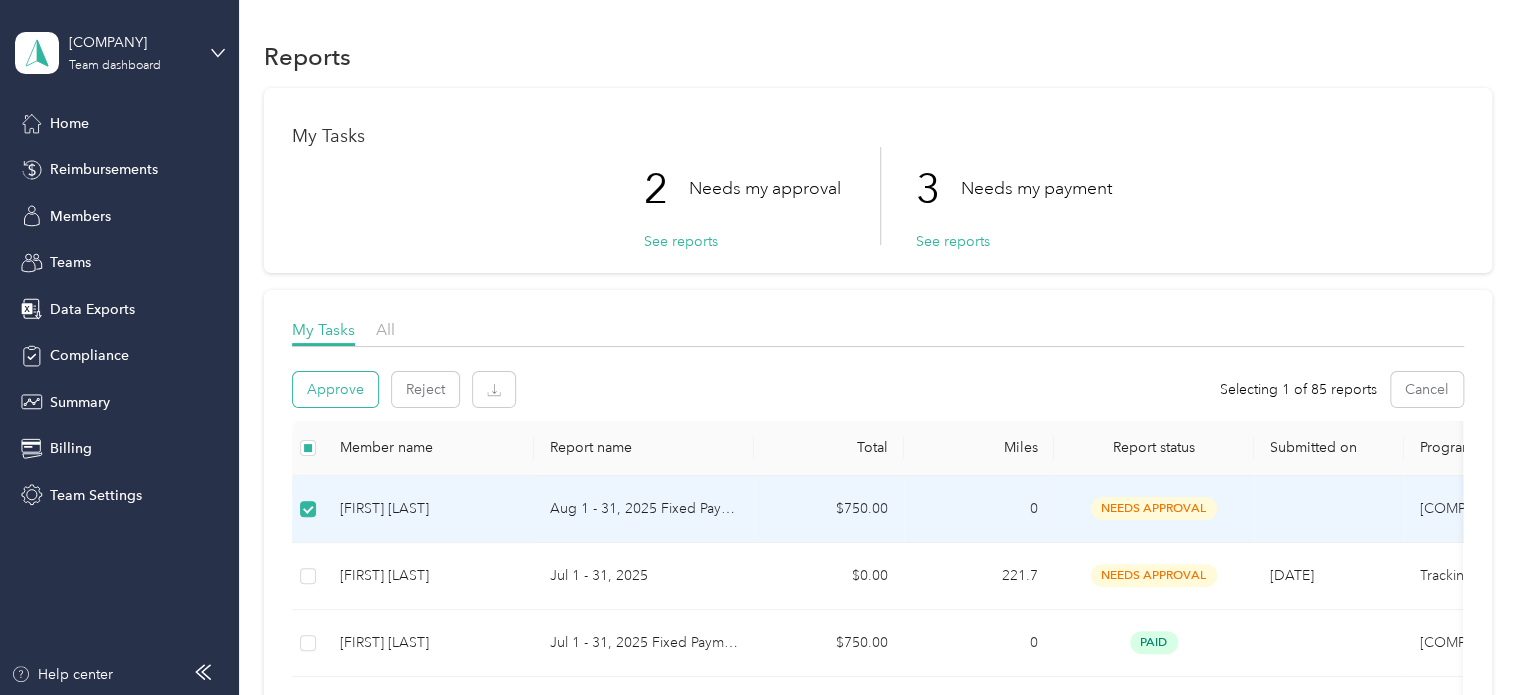 click on "Approve" at bounding box center (335, 389) 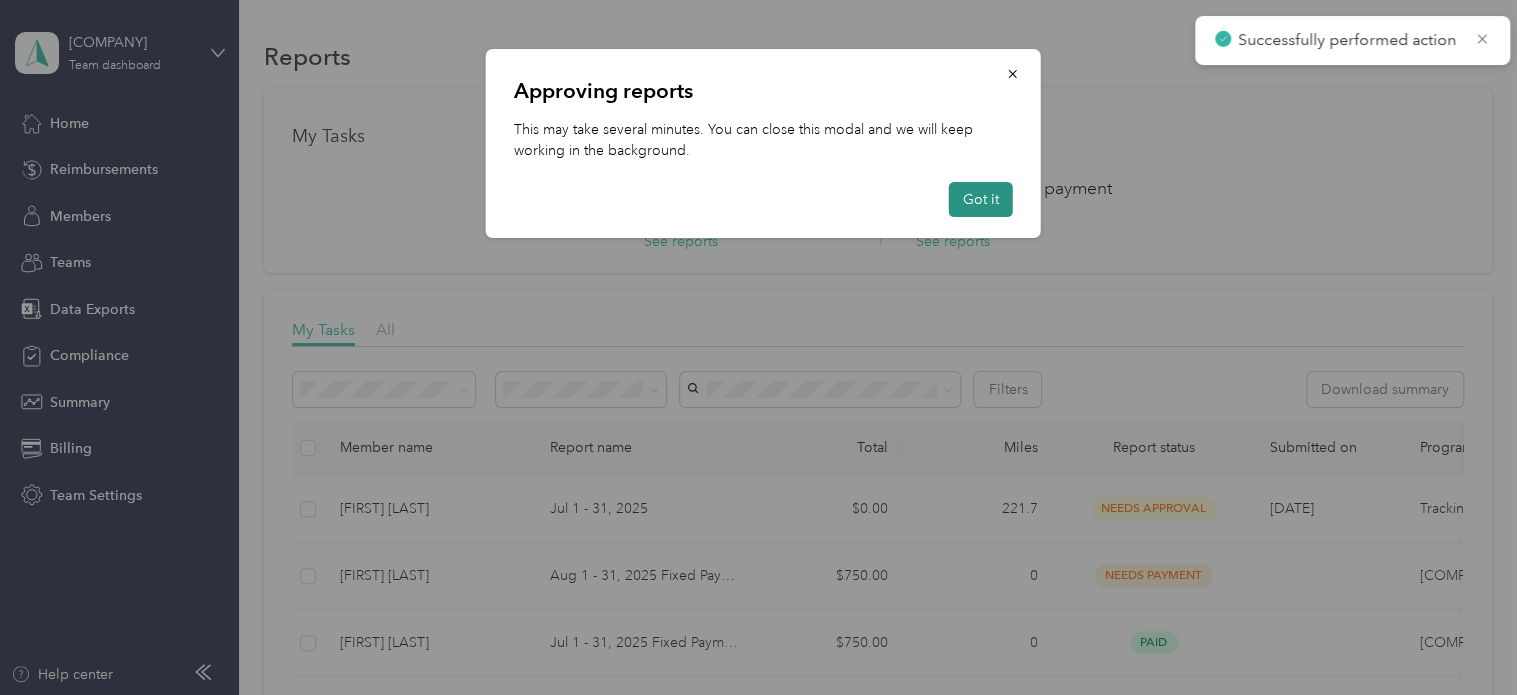 click on "Got it" at bounding box center (981, 199) 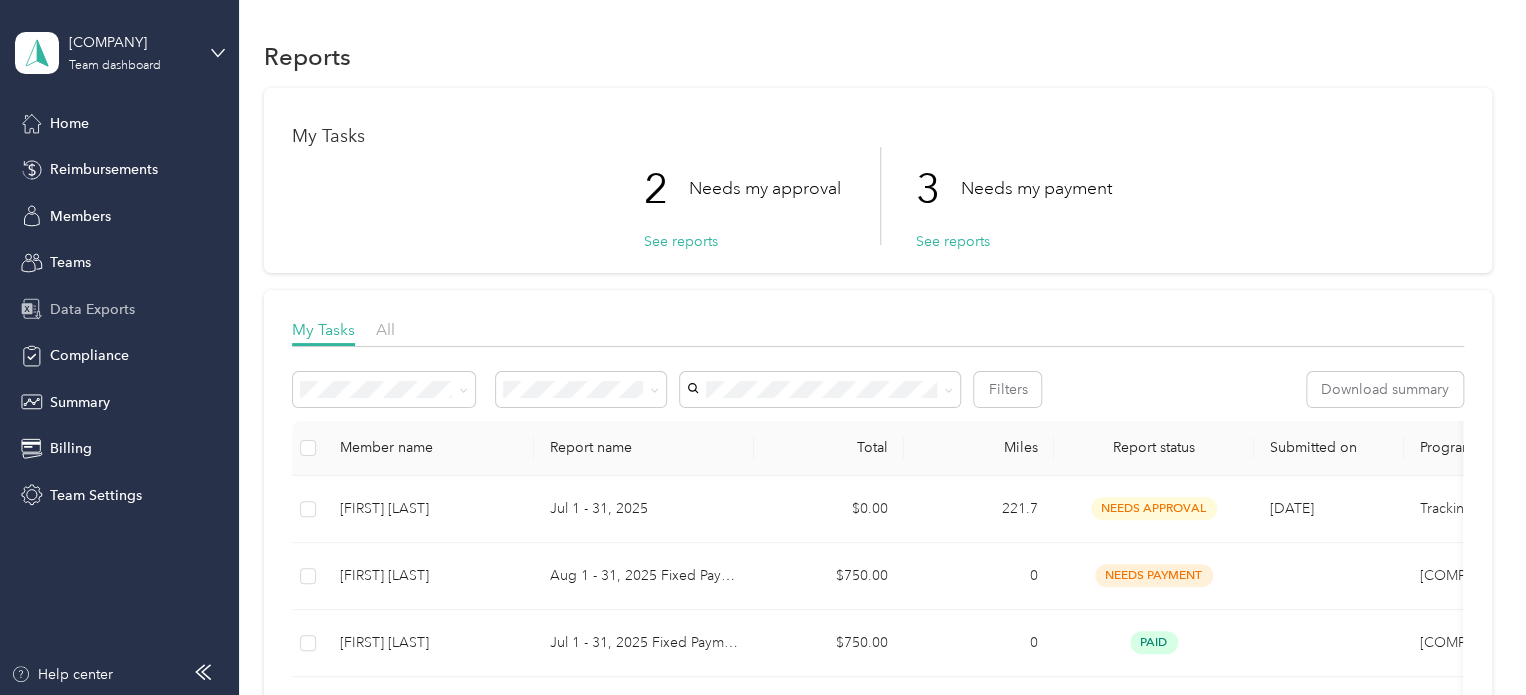 click on "Data Exports" at bounding box center [92, 309] 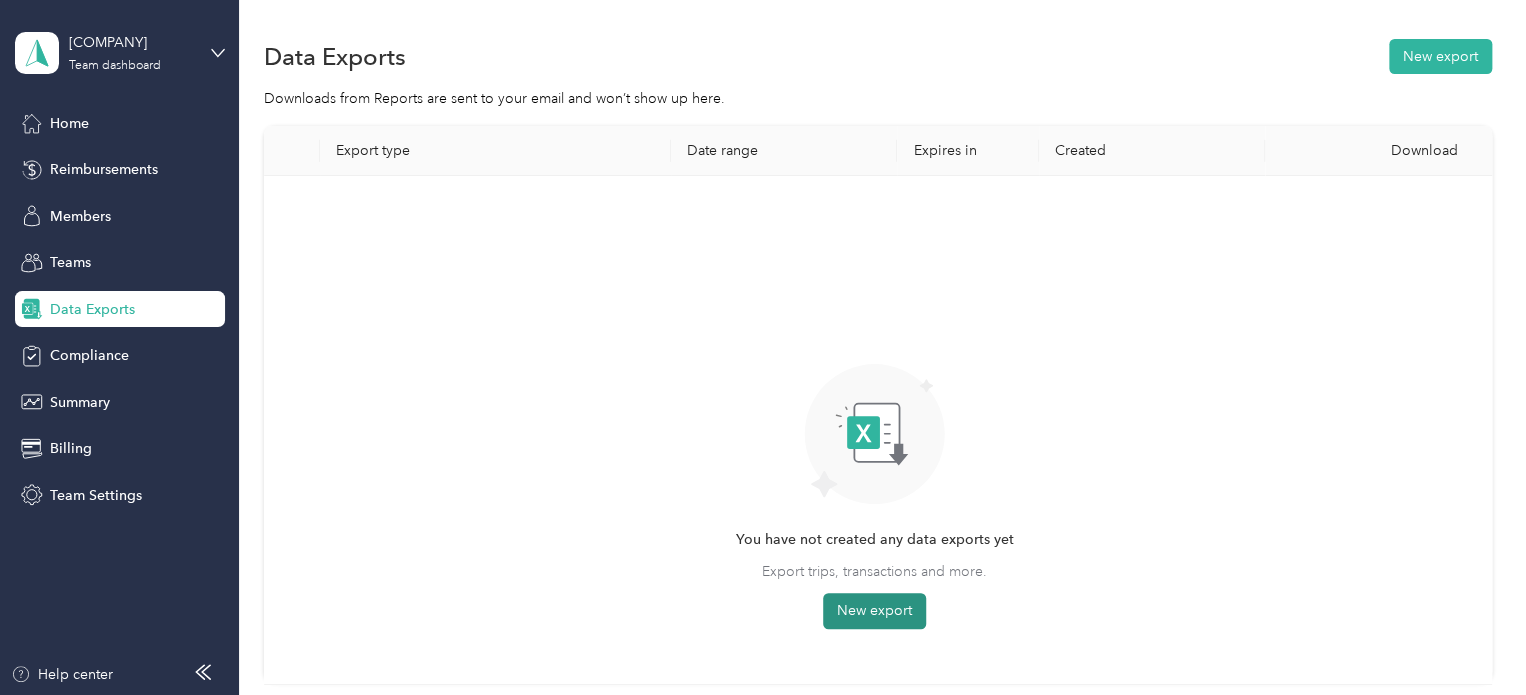 click on "New export" at bounding box center (874, 611) 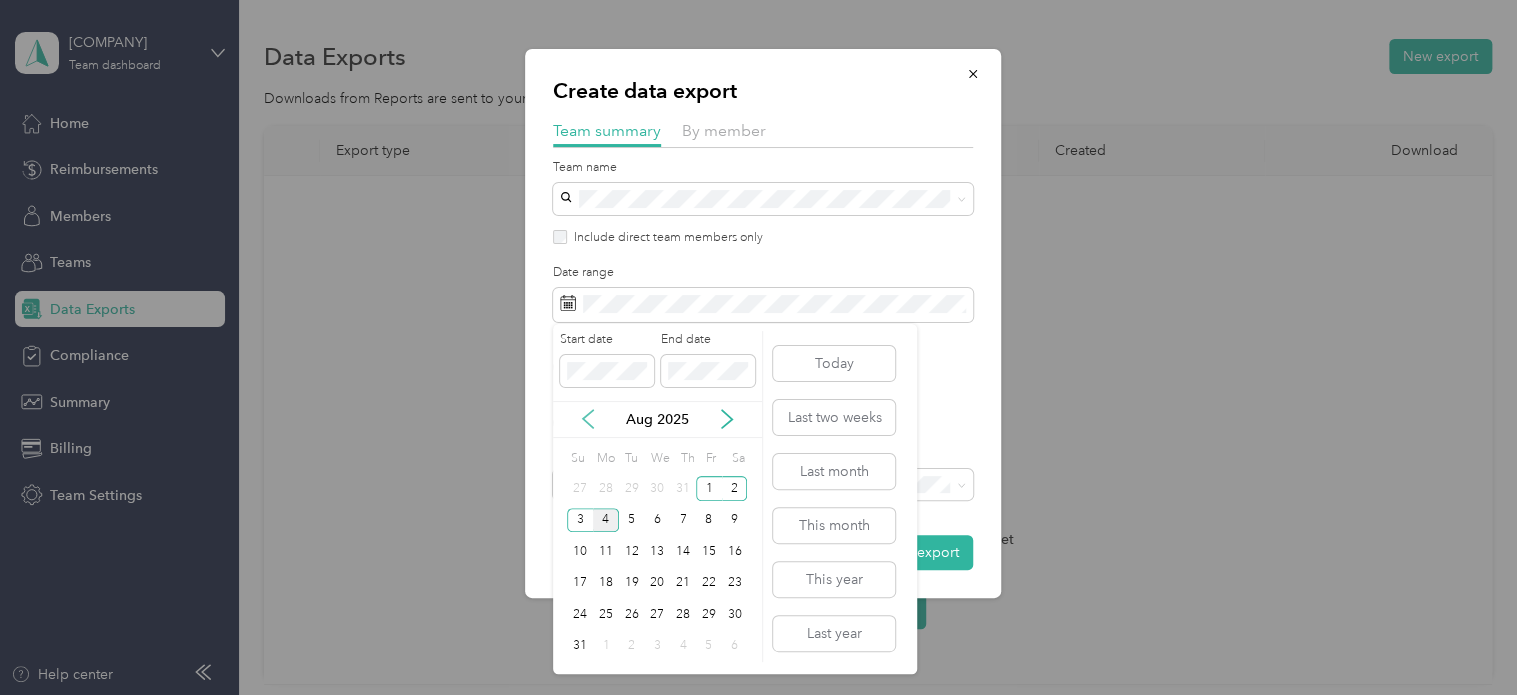 click 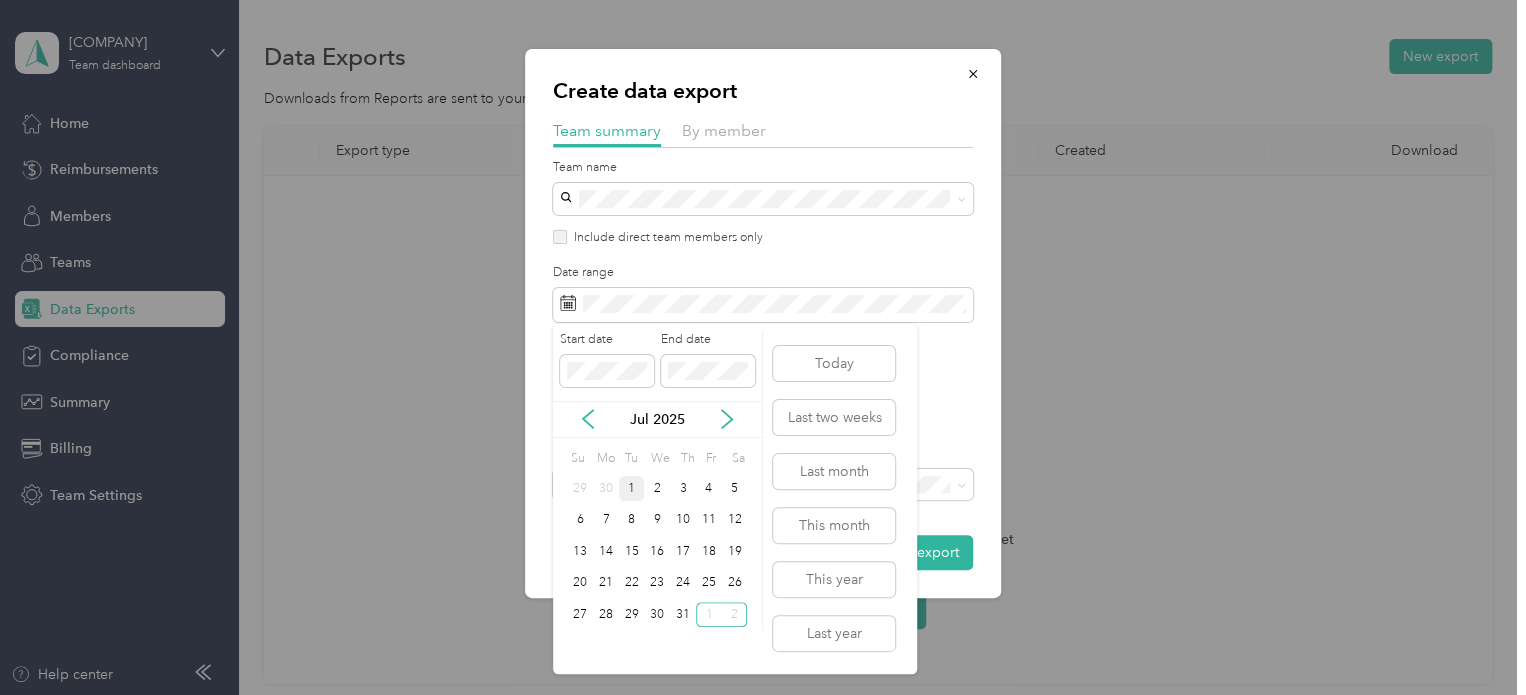 click on "1" at bounding box center (632, 488) 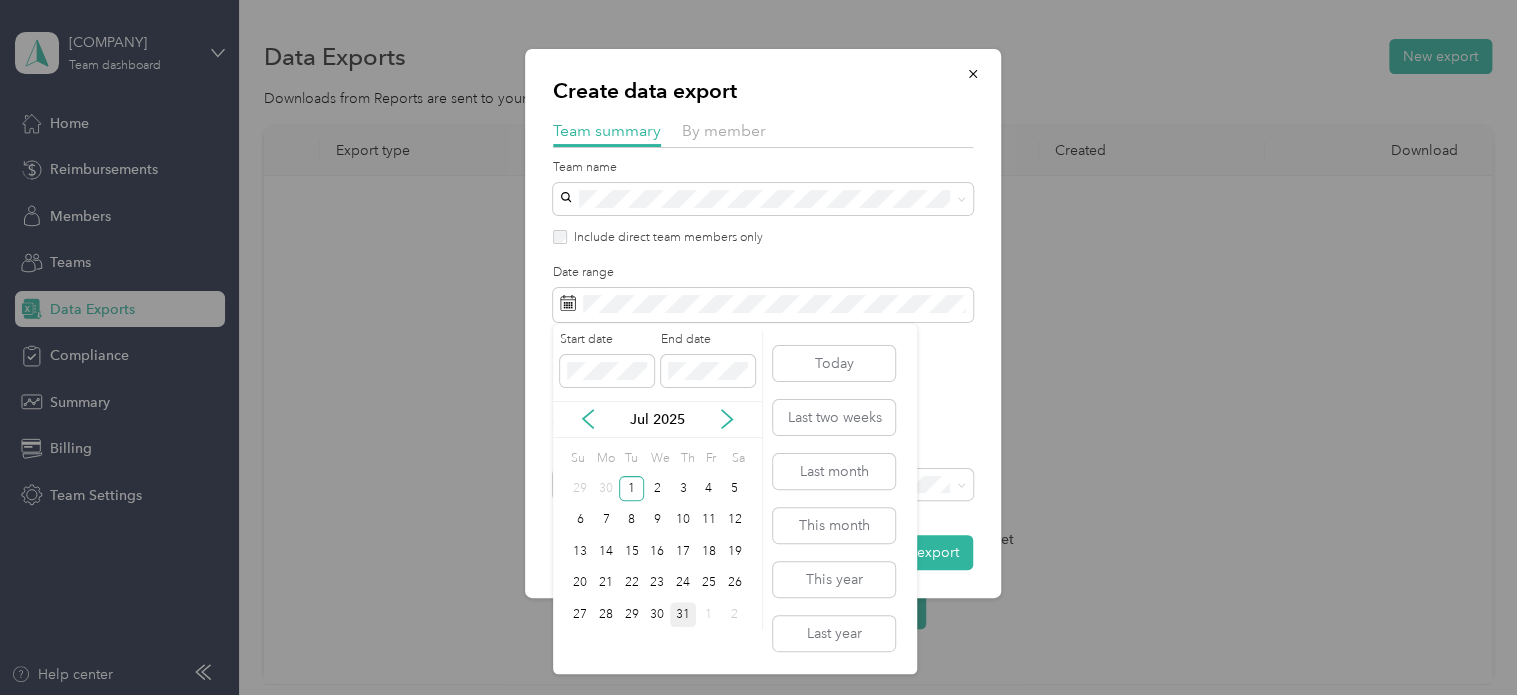 click on "31" at bounding box center (683, 614) 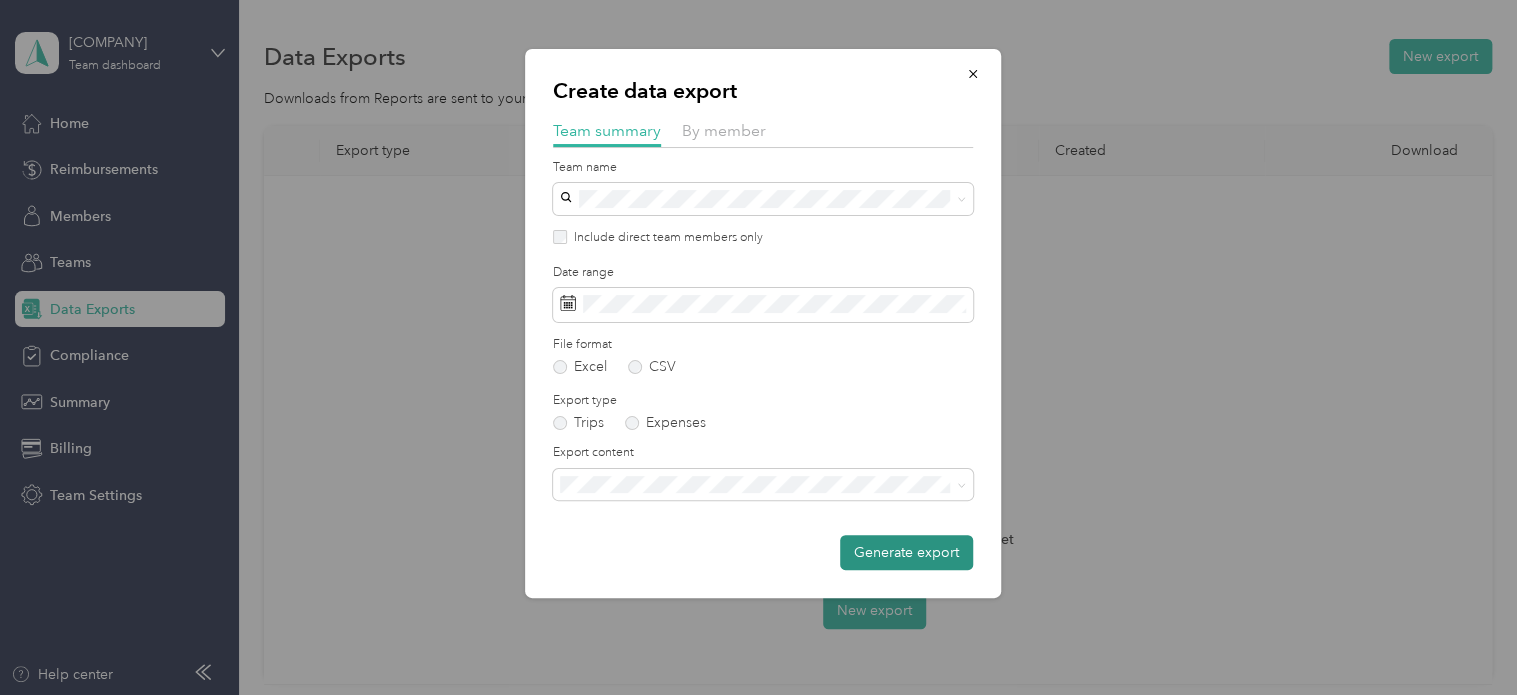 click on "Generate export" at bounding box center (906, 552) 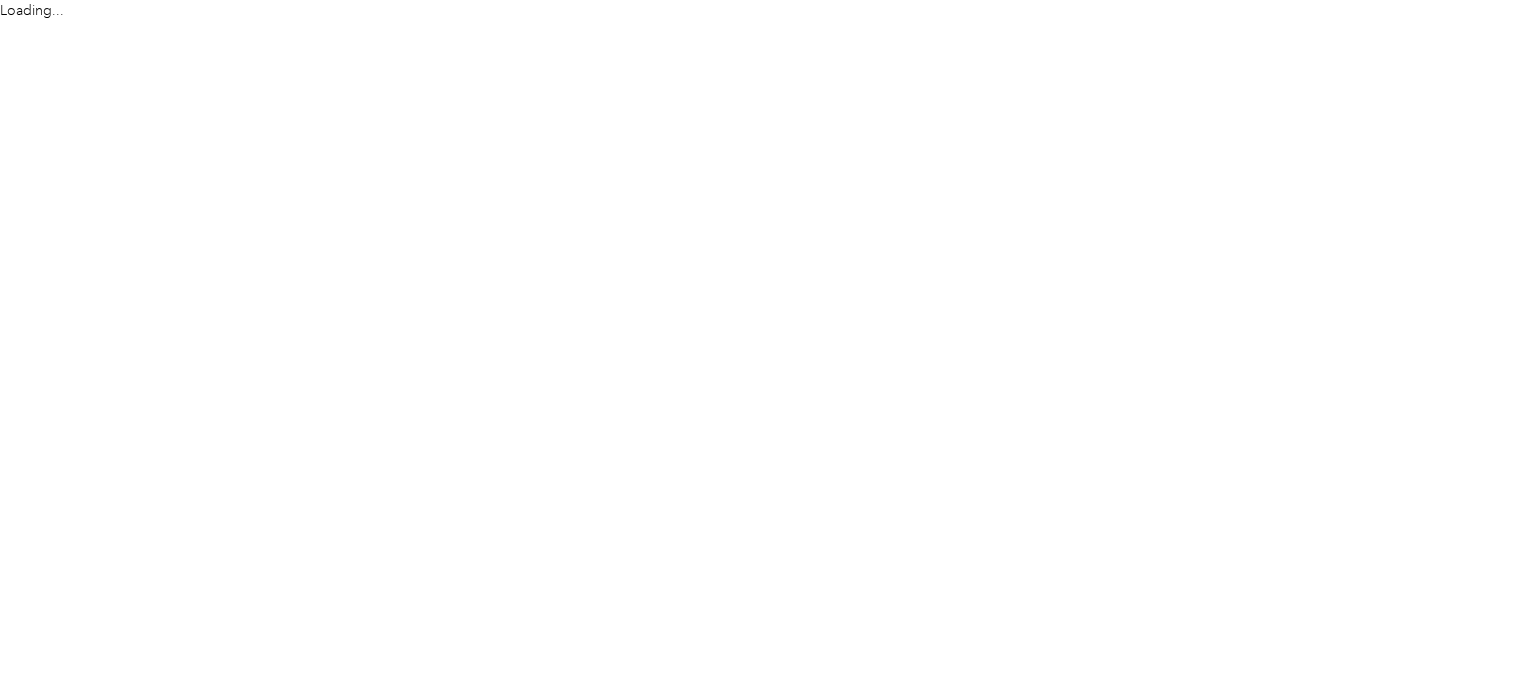 scroll, scrollTop: 0, scrollLeft: 0, axis: both 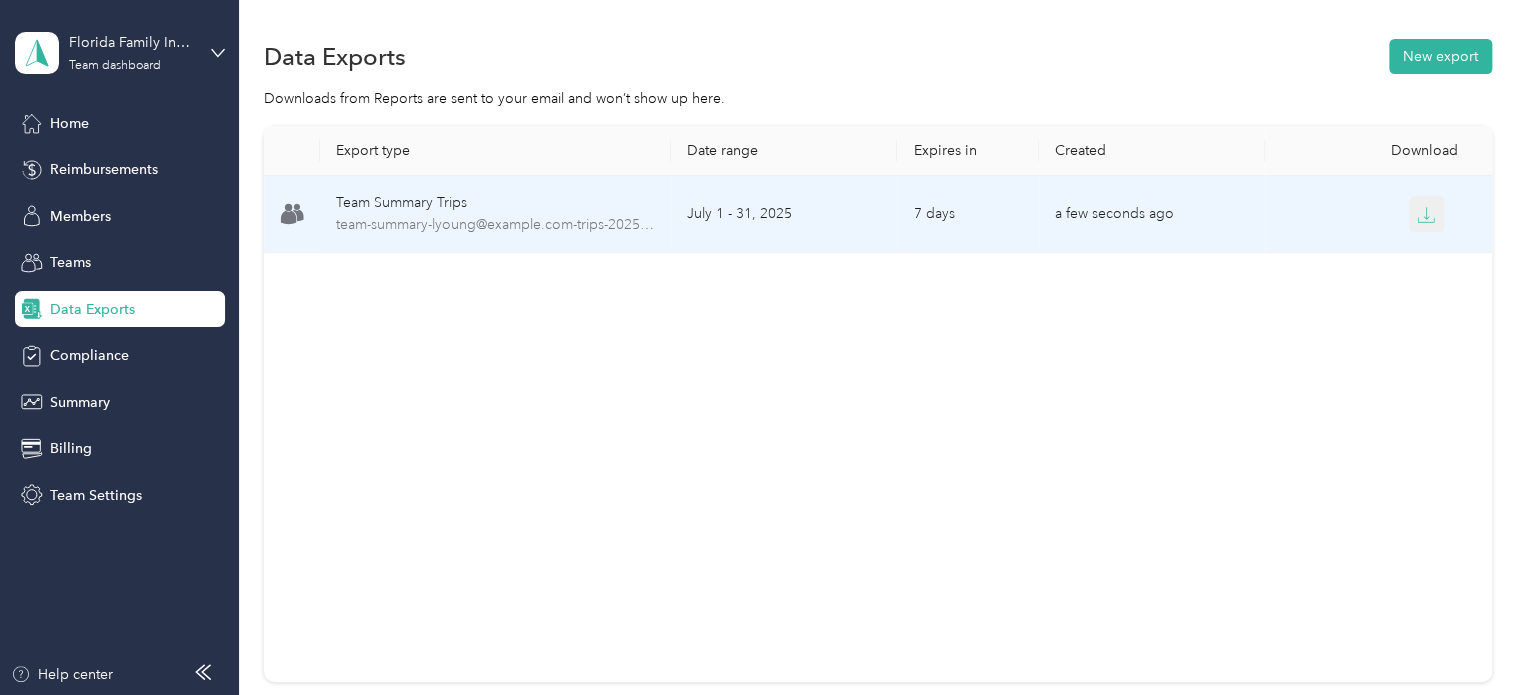 click at bounding box center [1427, 214] 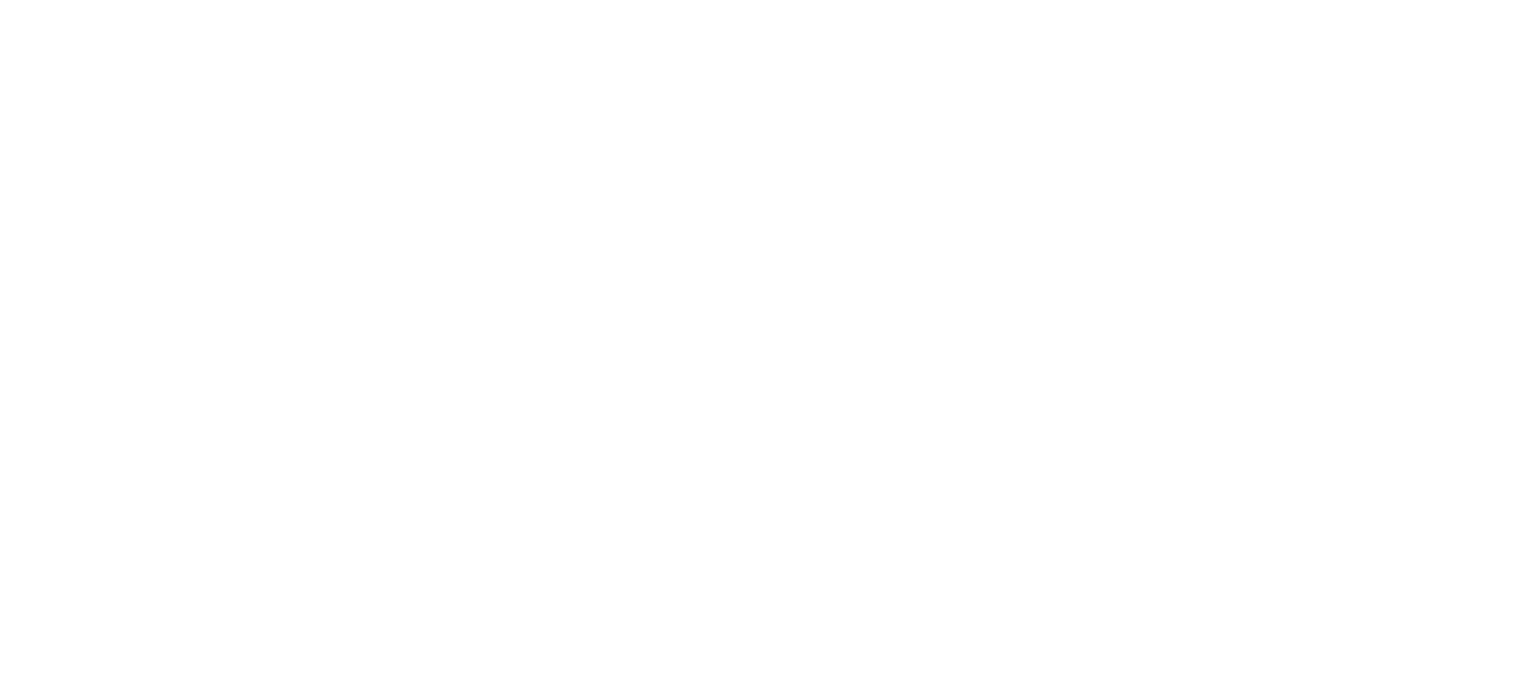 scroll, scrollTop: 0, scrollLeft: 0, axis: both 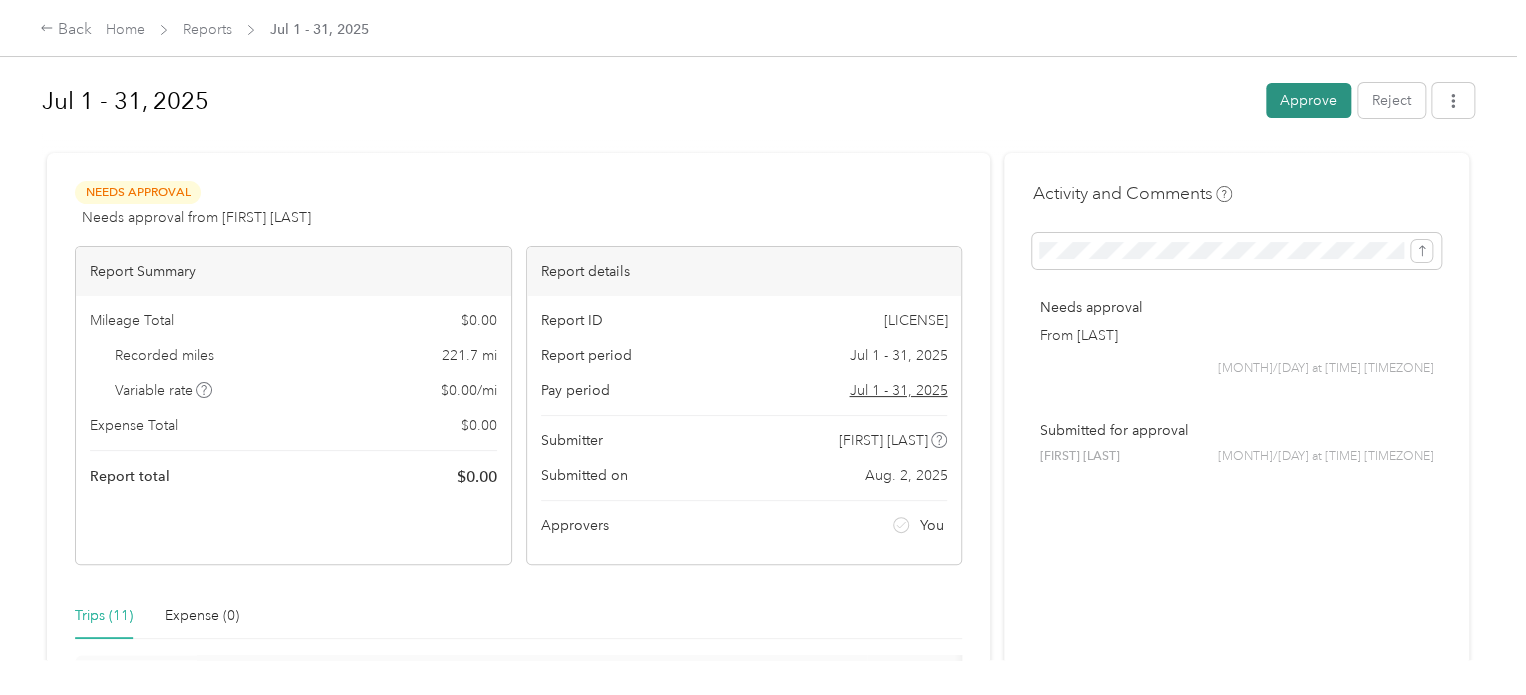 click on "Approve" at bounding box center (1308, 100) 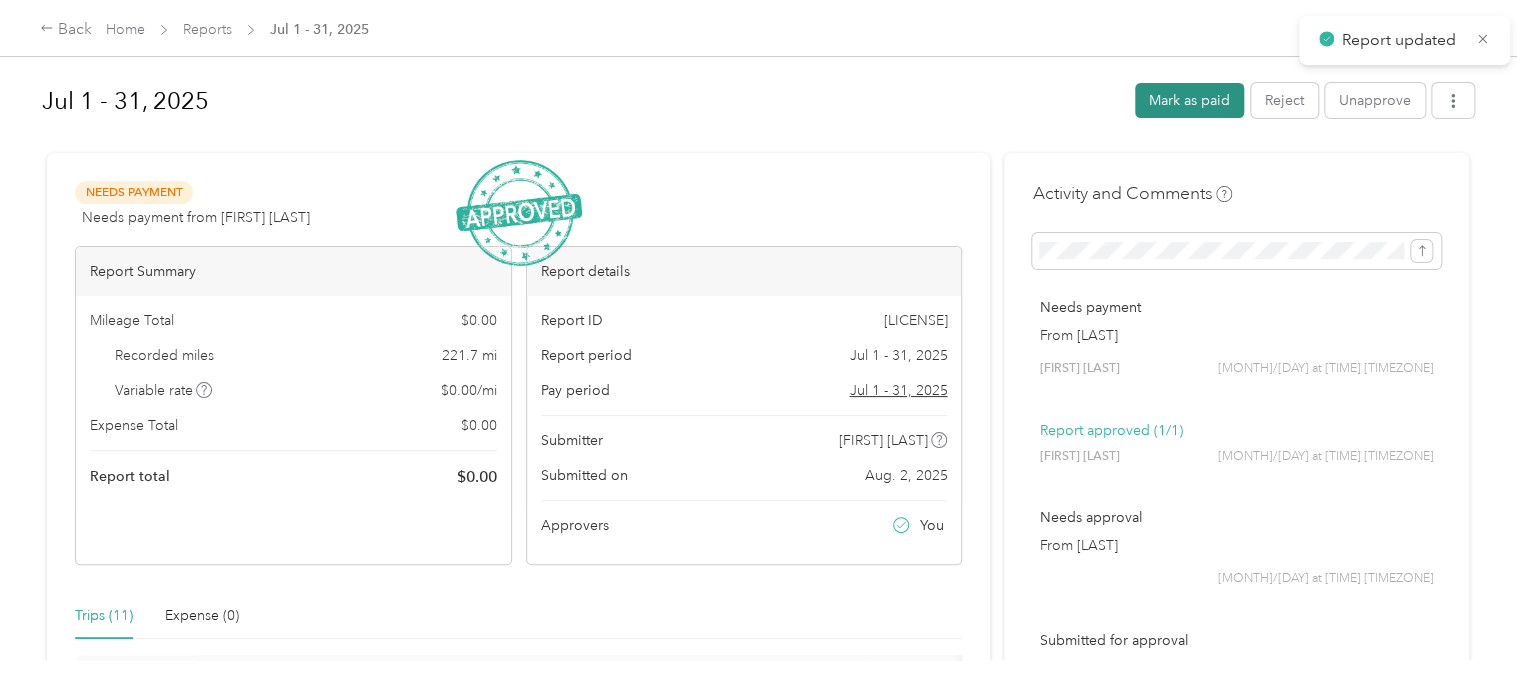 click on "Mark as paid" at bounding box center (1189, 100) 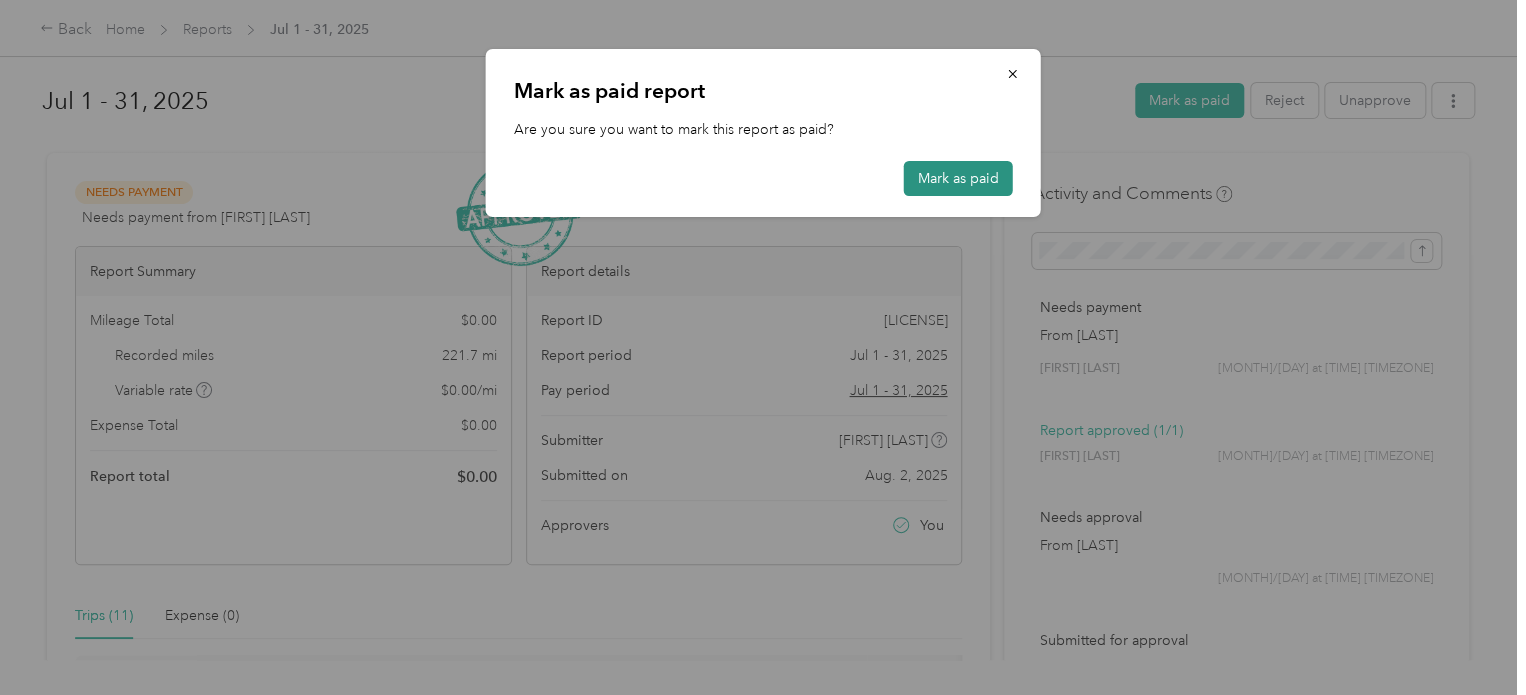 click on "Mark as paid" at bounding box center (958, 178) 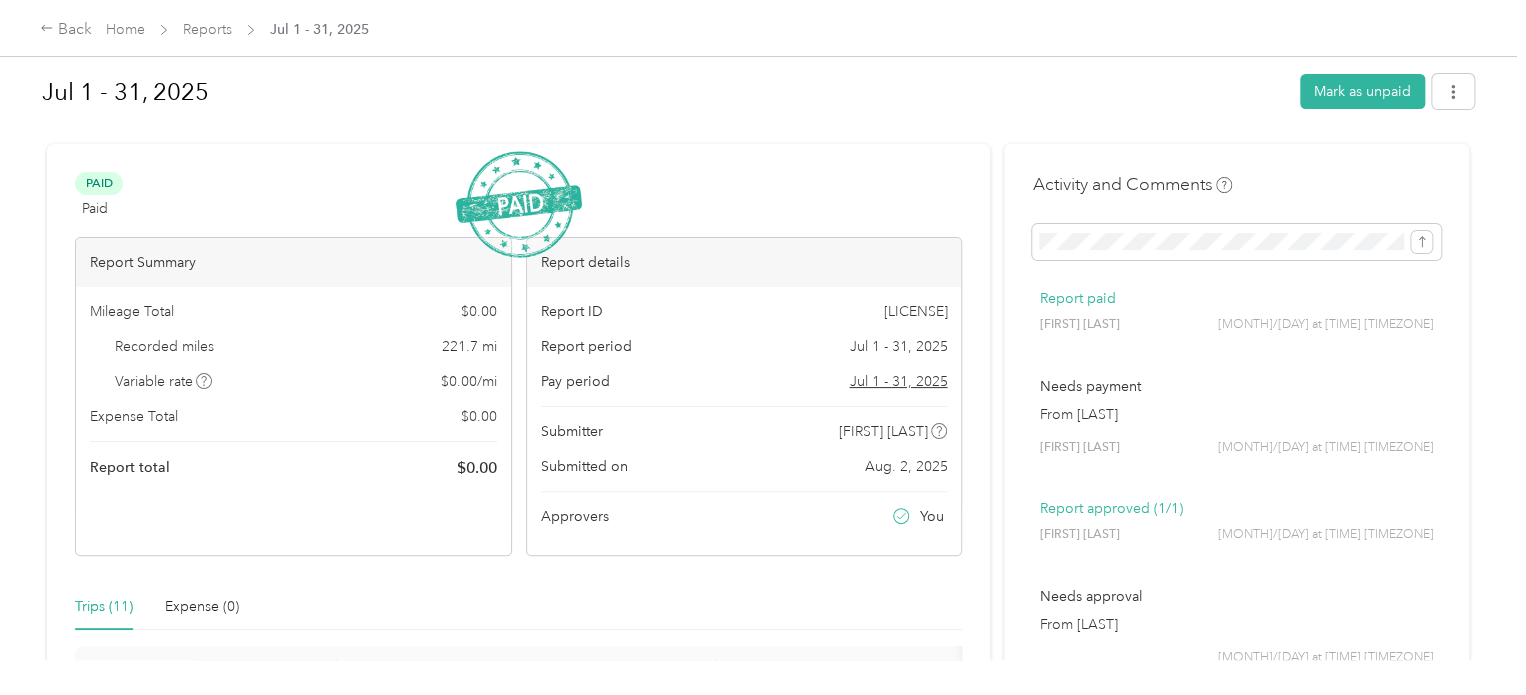 scroll, scrollTop: 0, scrollLeft: 0, axis: both 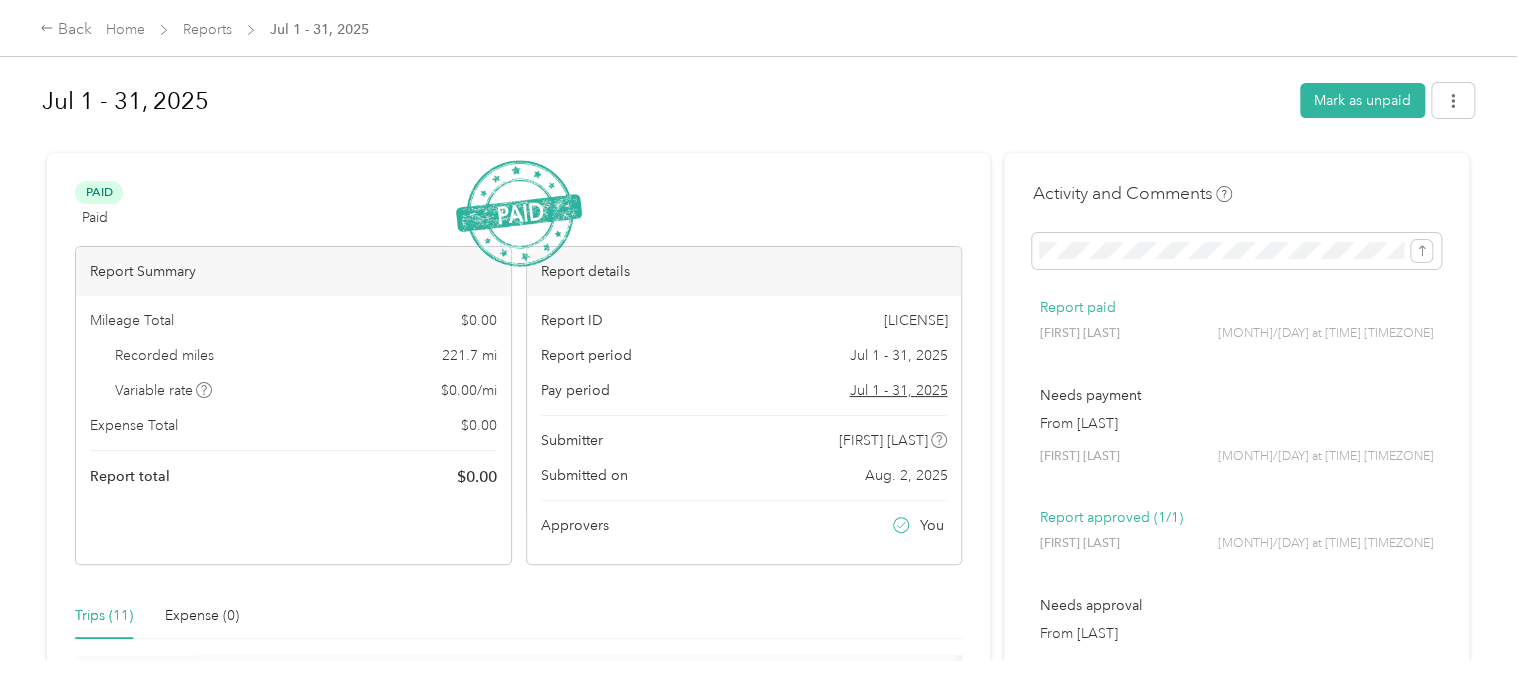 click on "Recorded miles 221.7   mi" at bounding box center (293, 355) 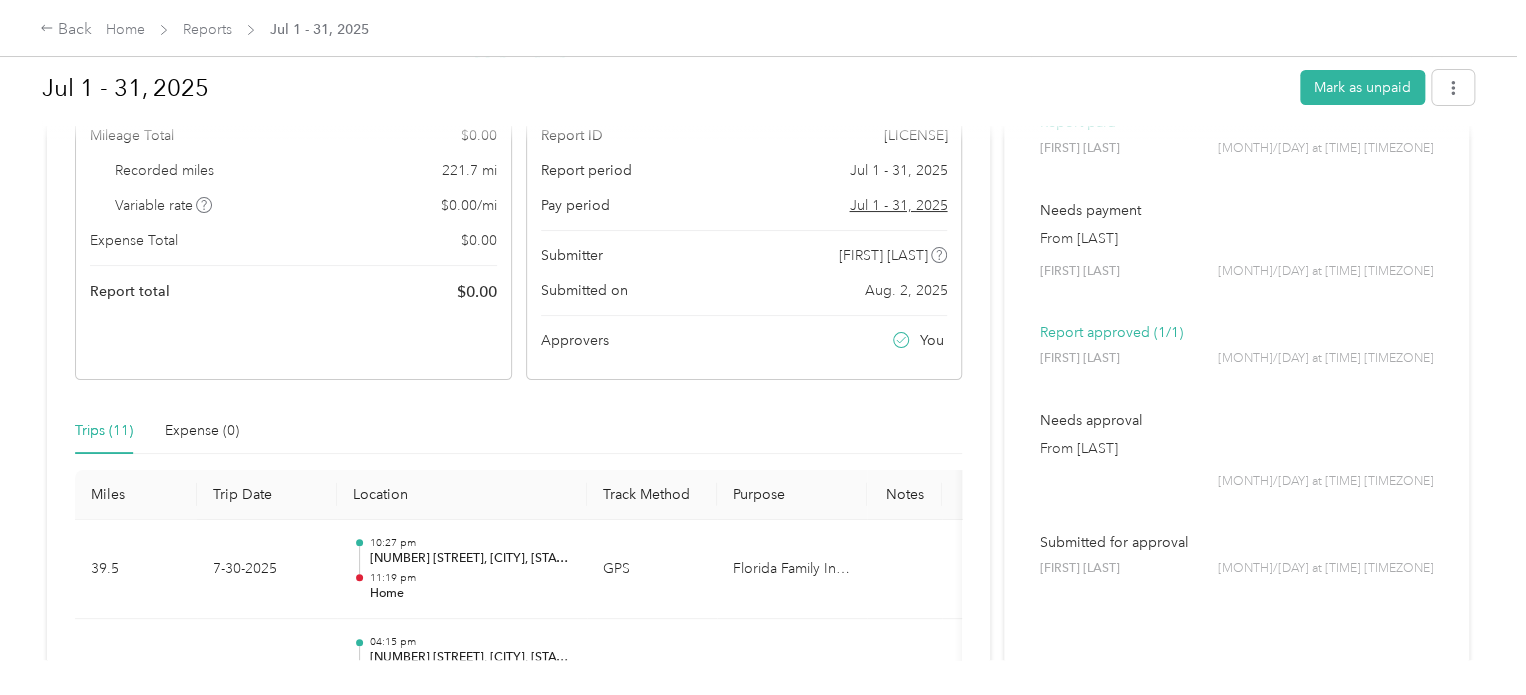scroll, scrollTop: 0, scrollLeft: 0, axis: both 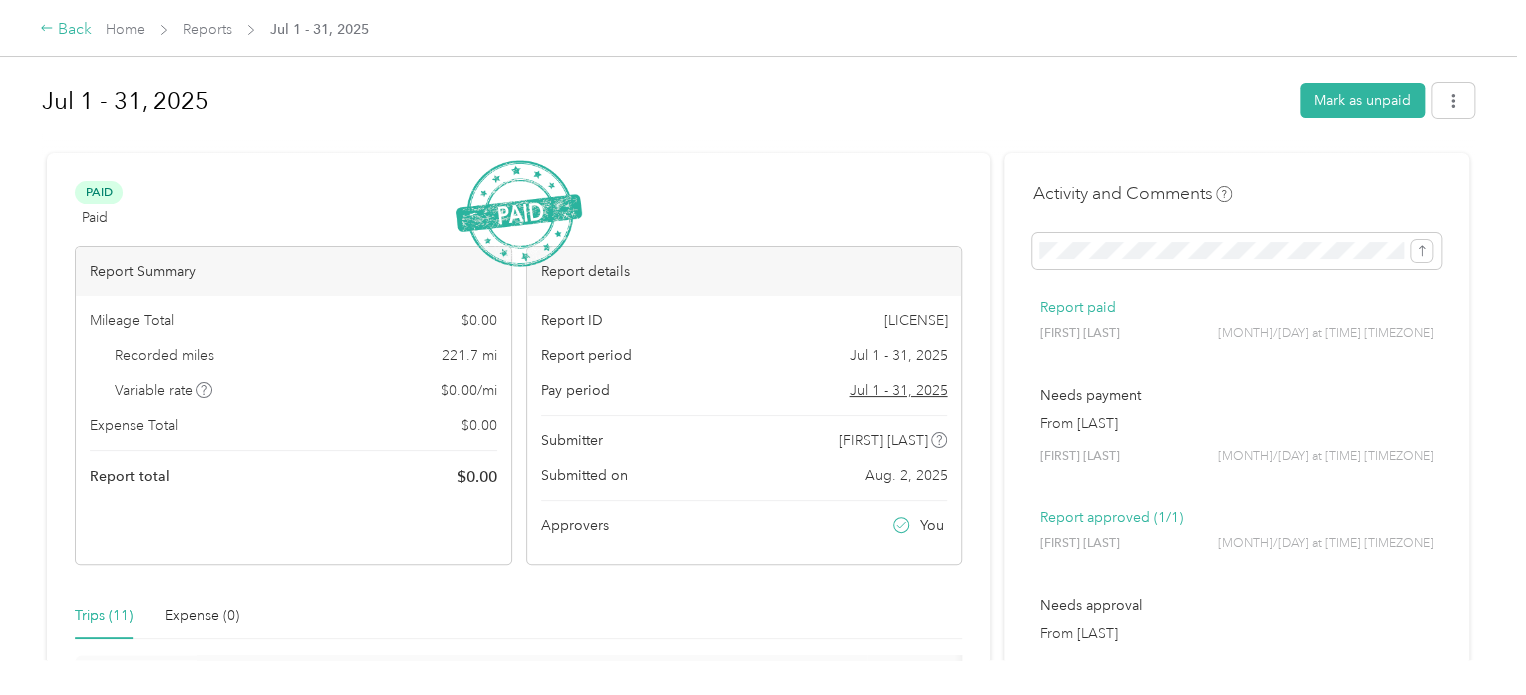 click on "Back" at bounding box center (66, 30) 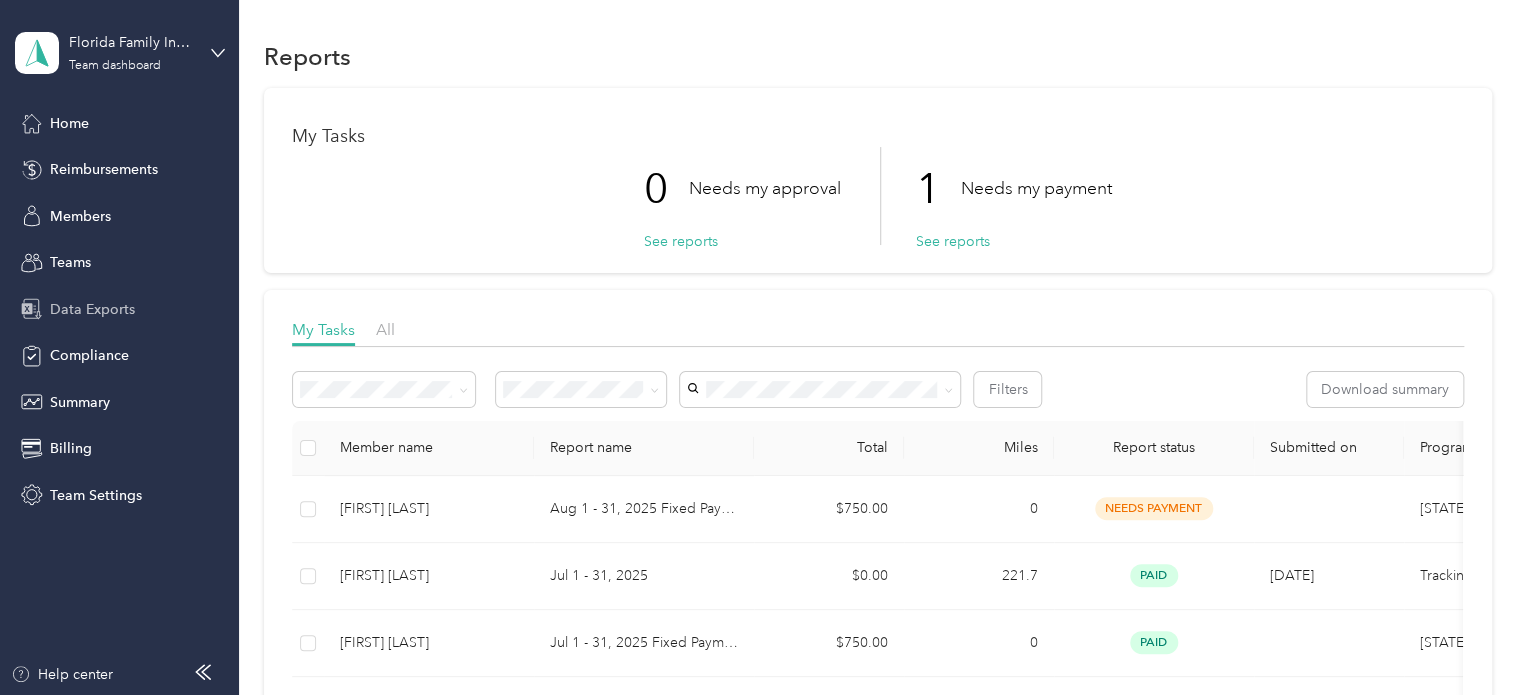 click on "Data Exports" at bounding box center [92, 309] 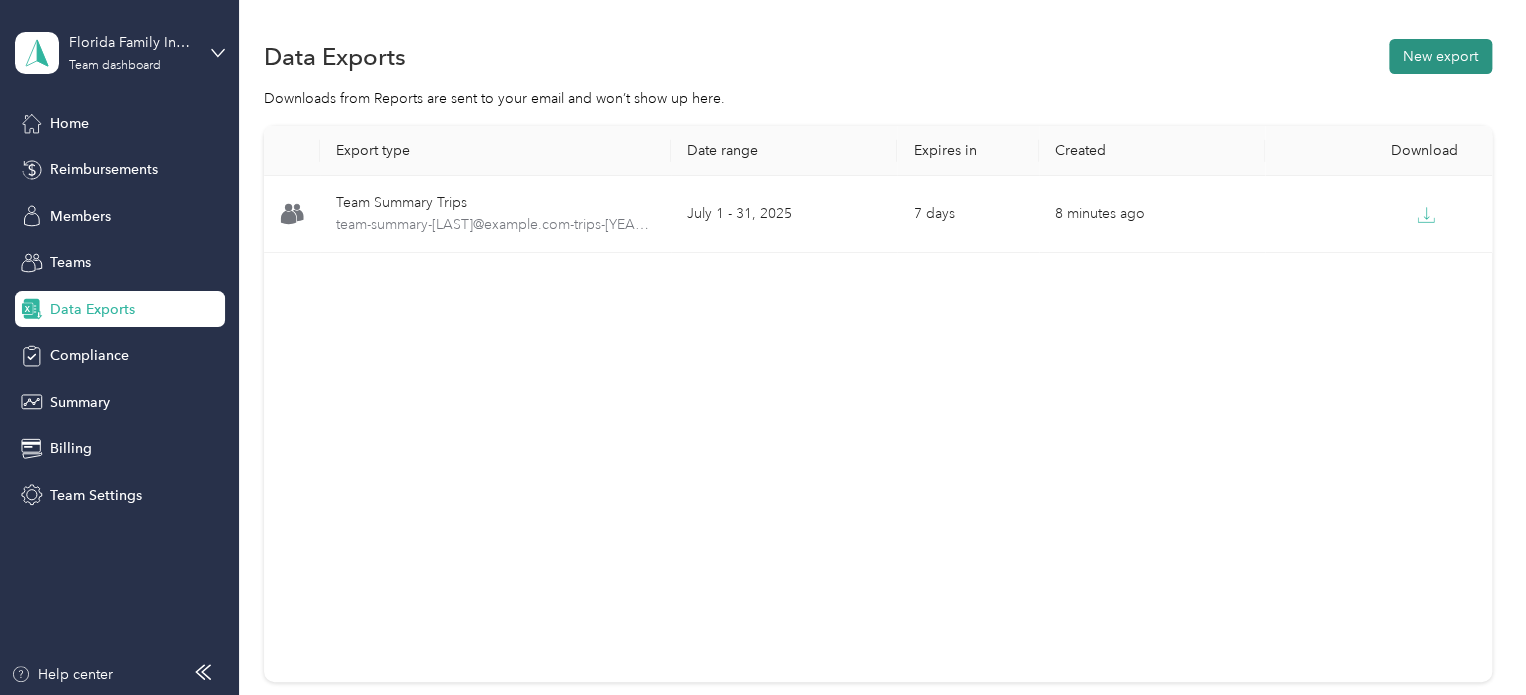 click on "New export" at bounding box center (1440, 56) 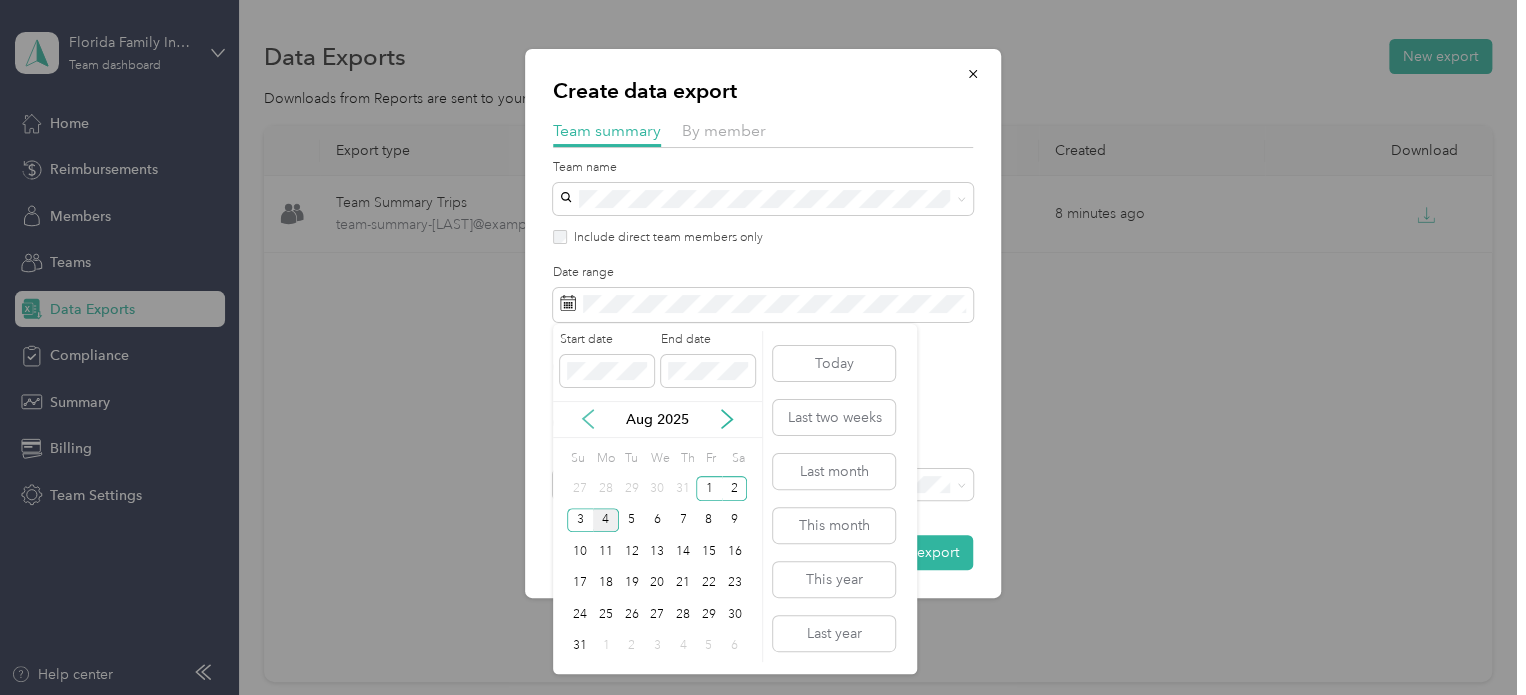 click 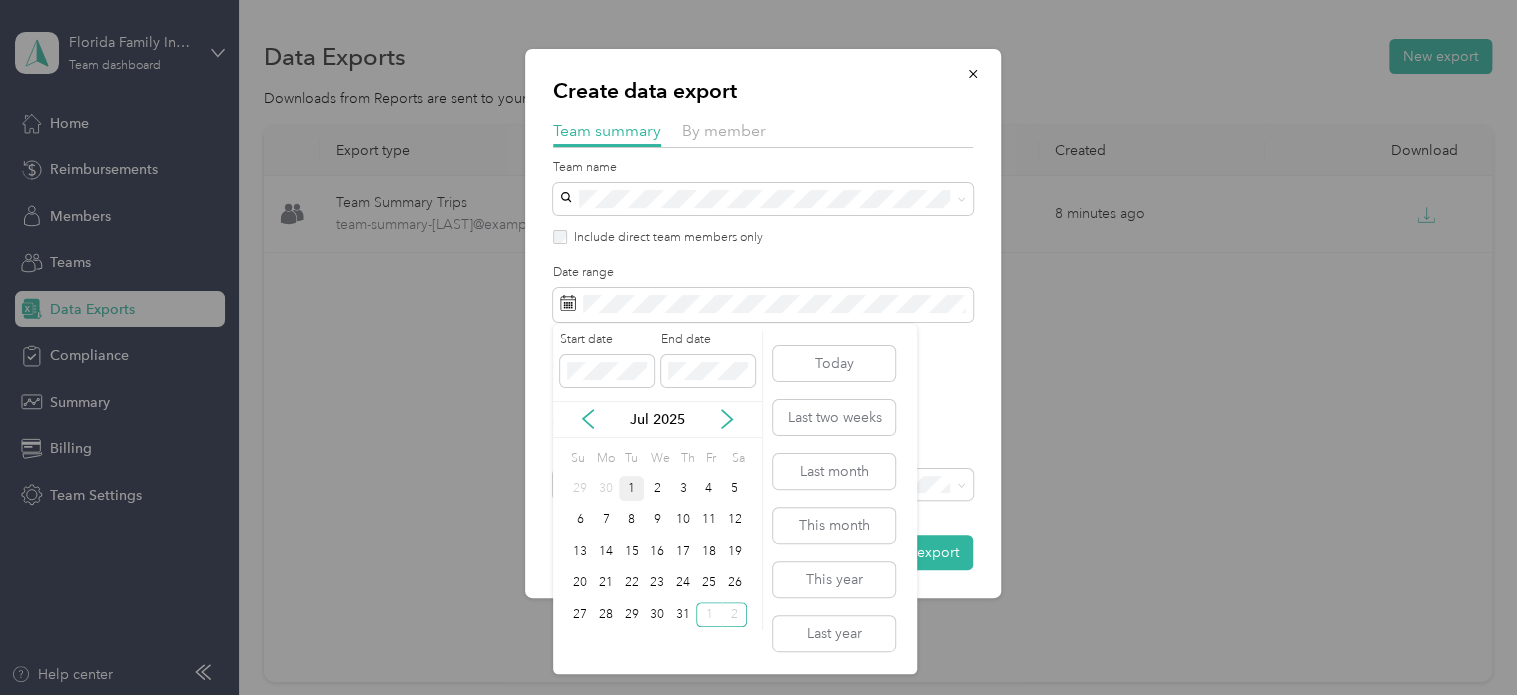 click on "1" at bounding box center [632, 488] 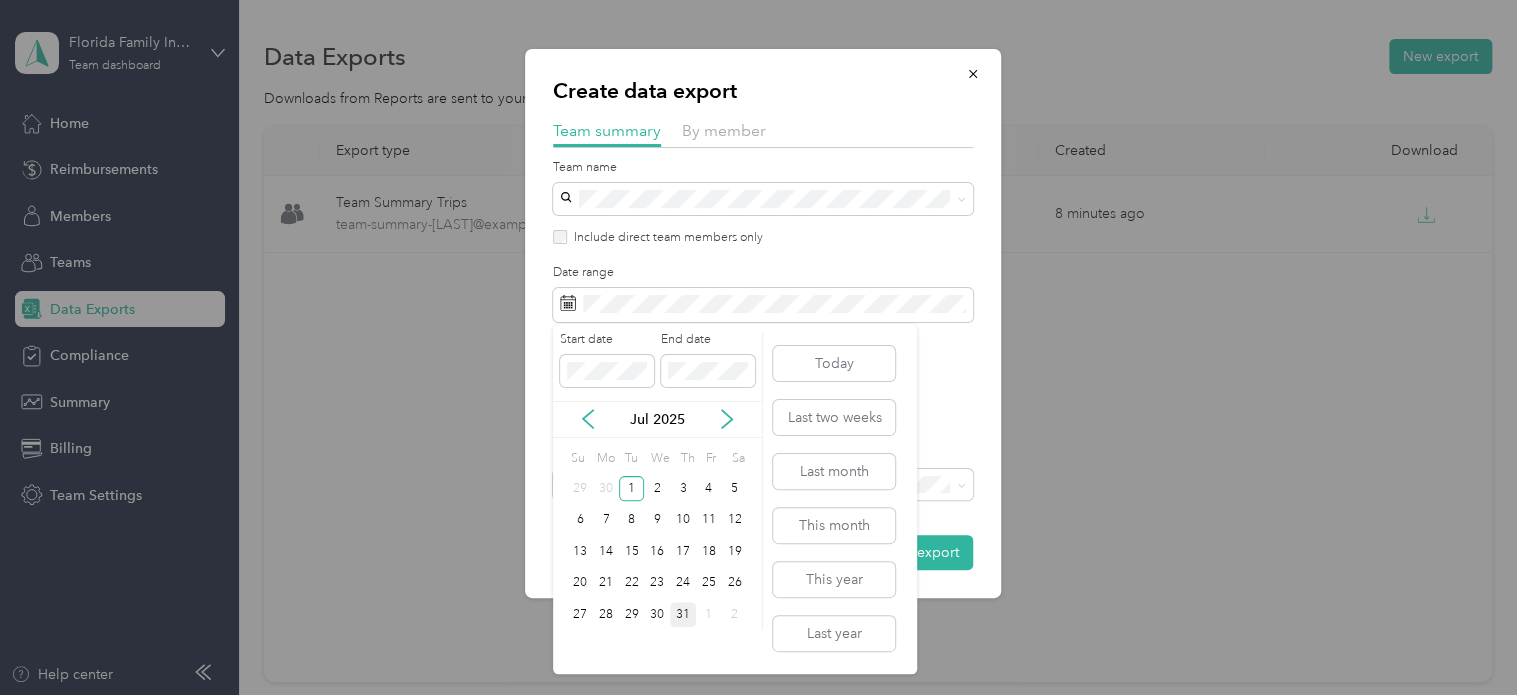 click on "31" at bounding box center [683, 614] 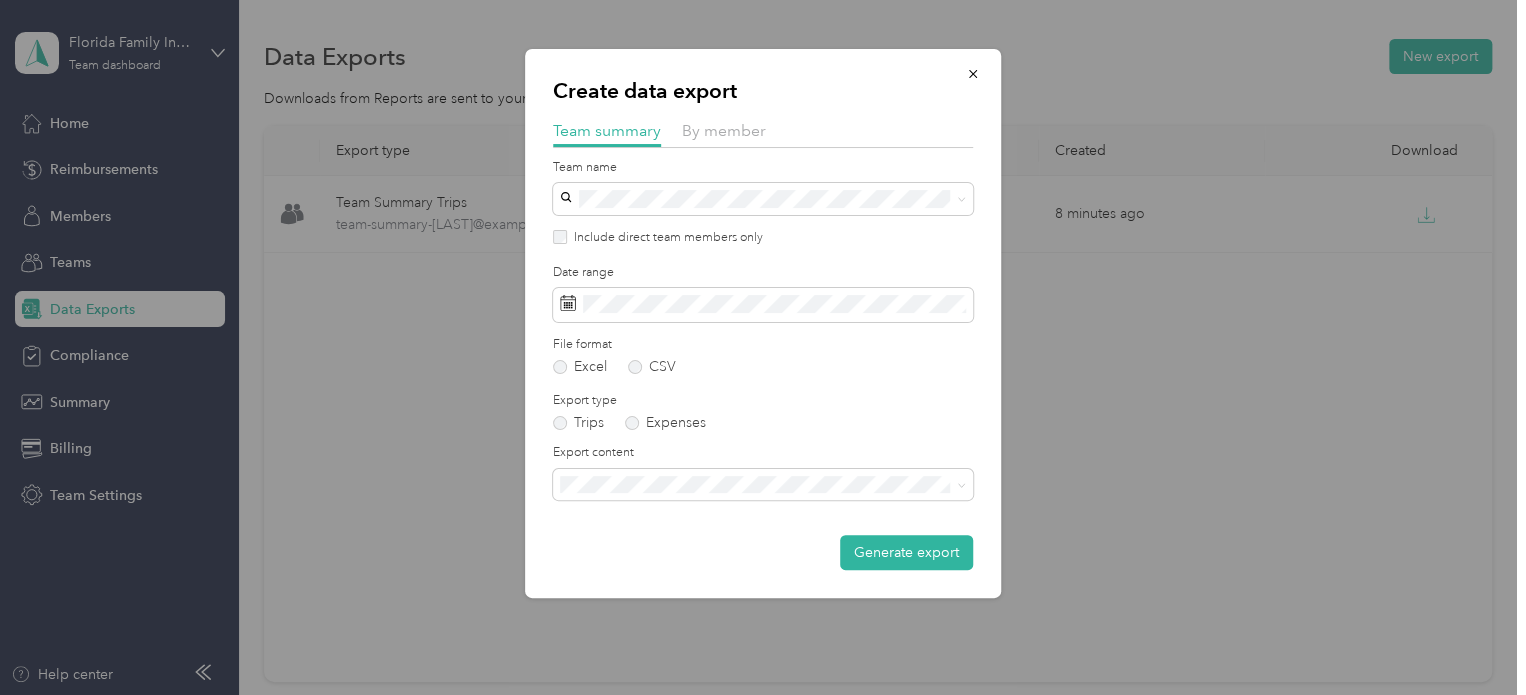 click on "Summary and full trips list" at bounding box center [763, 551] 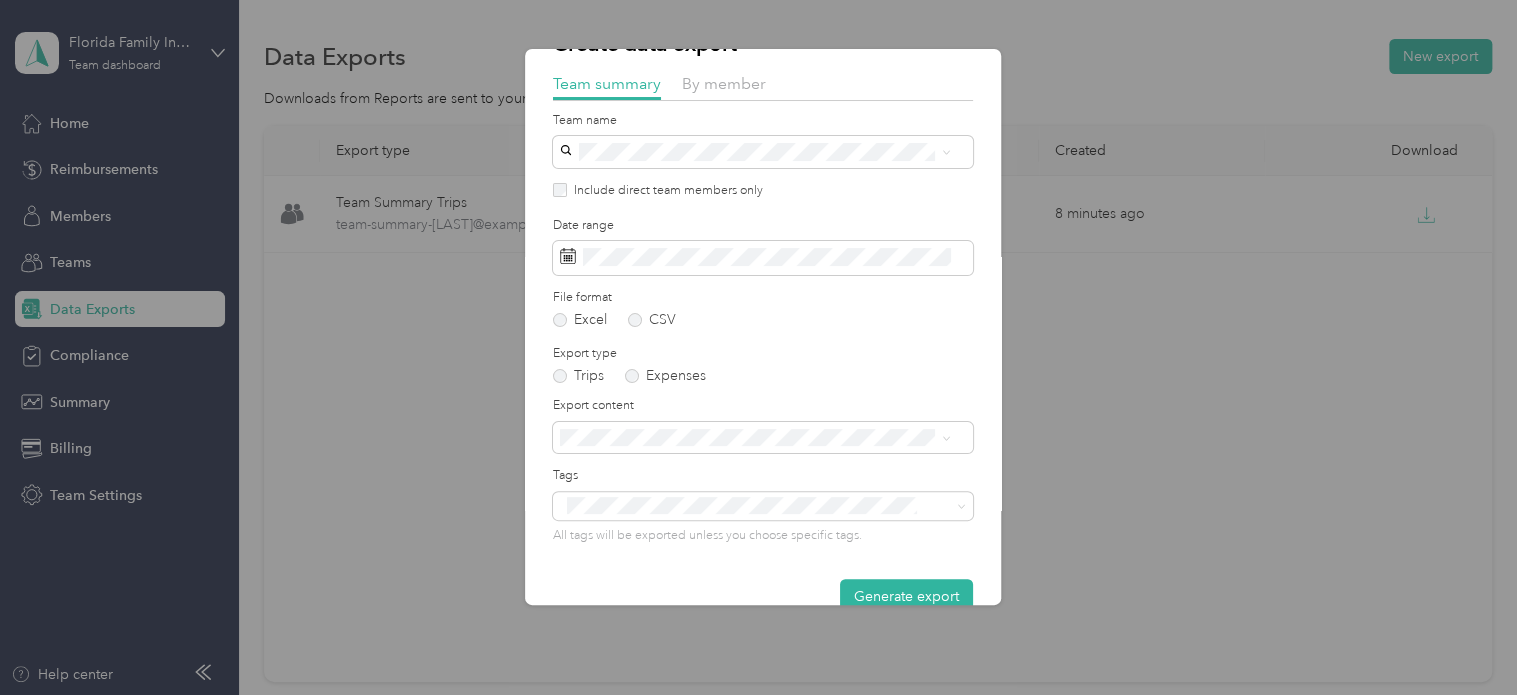 scroll, scrollTop: 84, scrollLeft: 0, axis: vertical 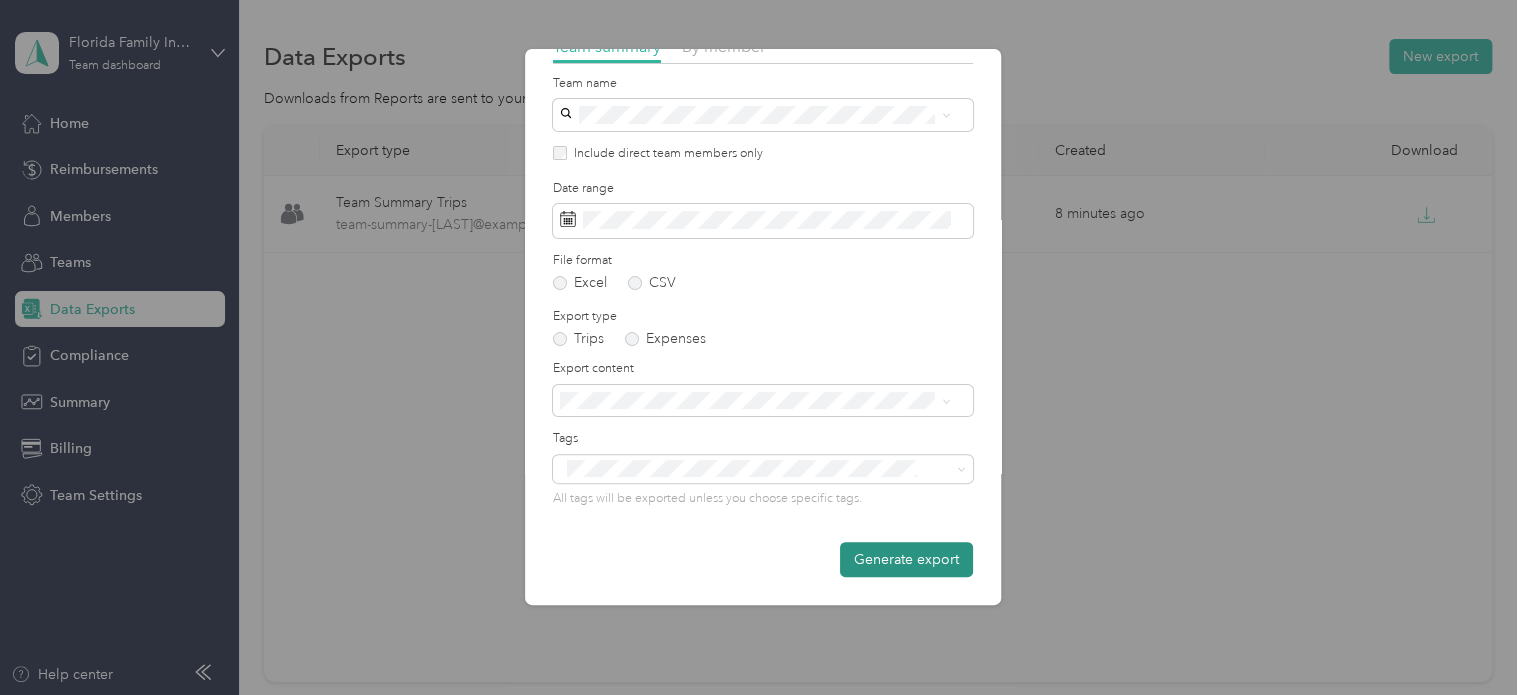 click on "Generate export" at bounding box center (906, 559) 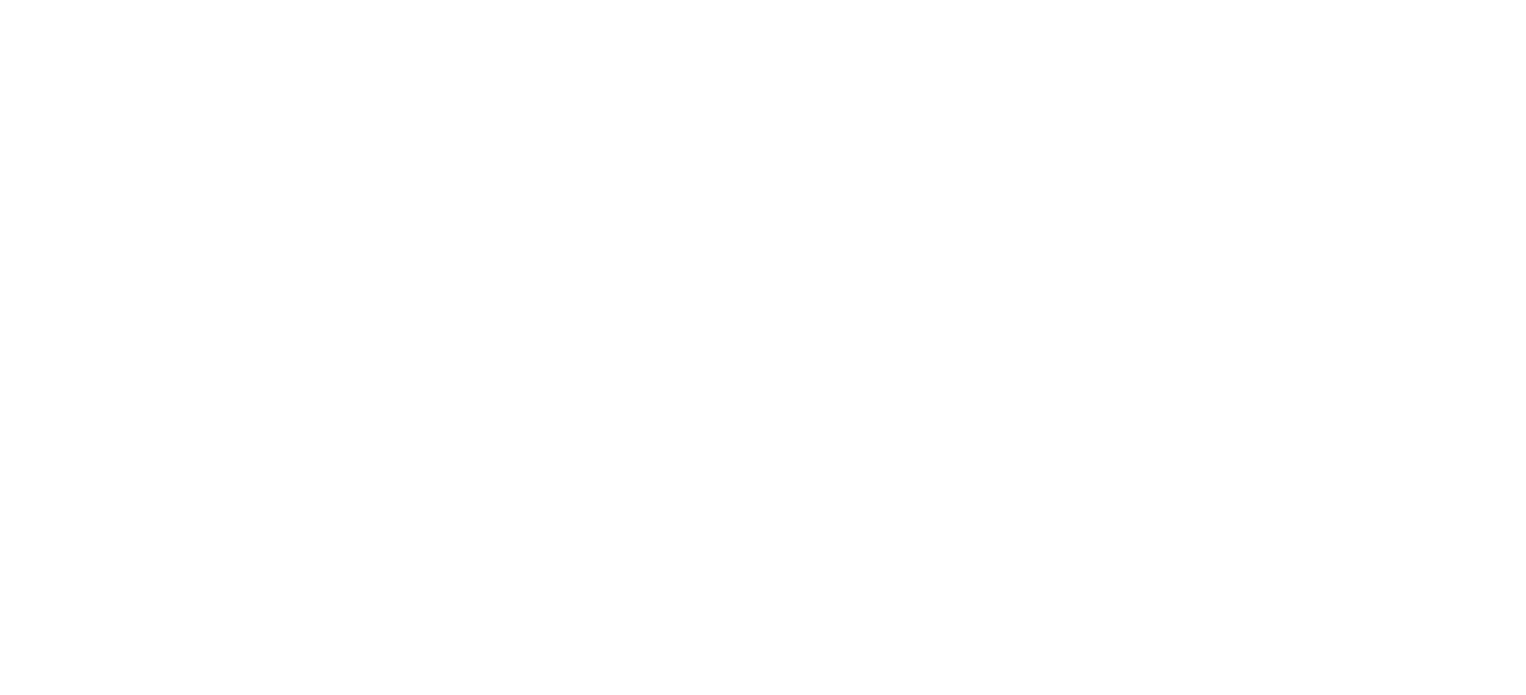 scroll, scrollTop: 0, scrollLeft: 0, axis: both 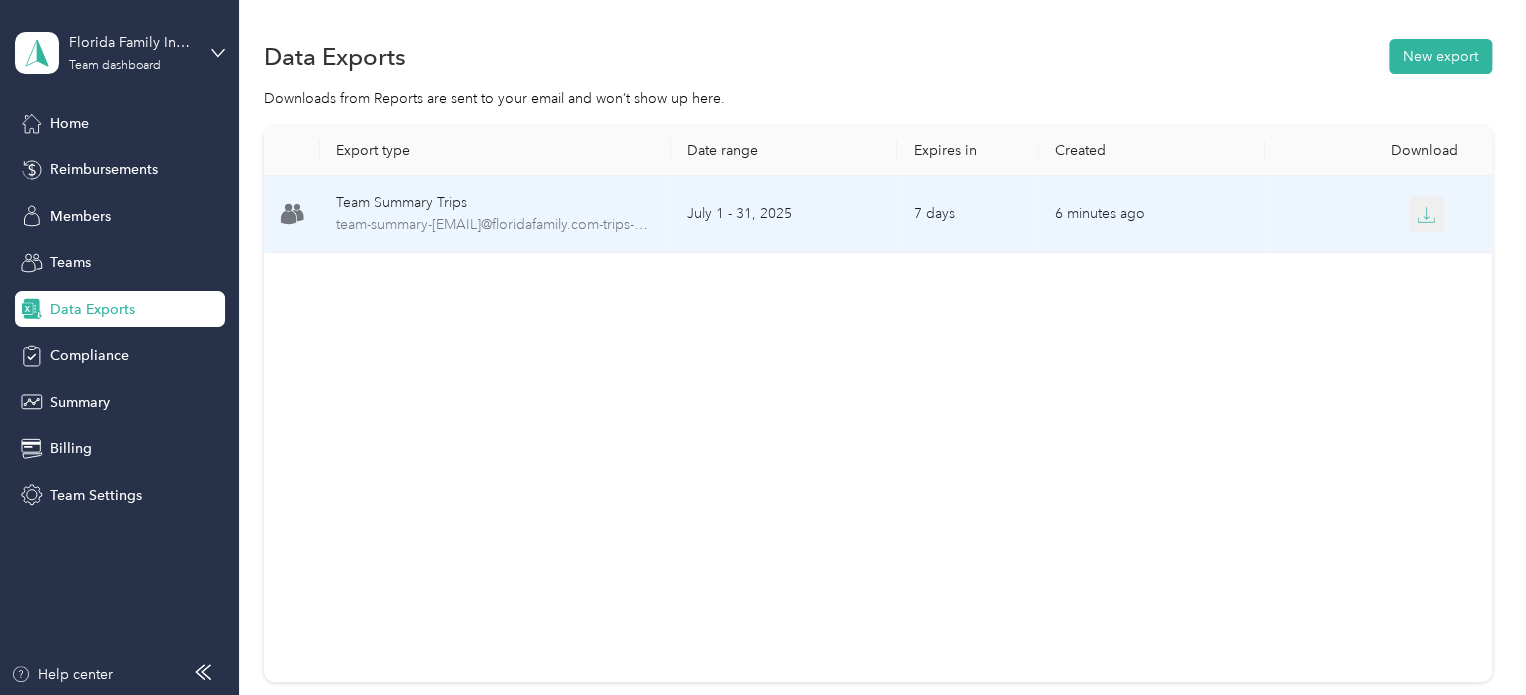 click 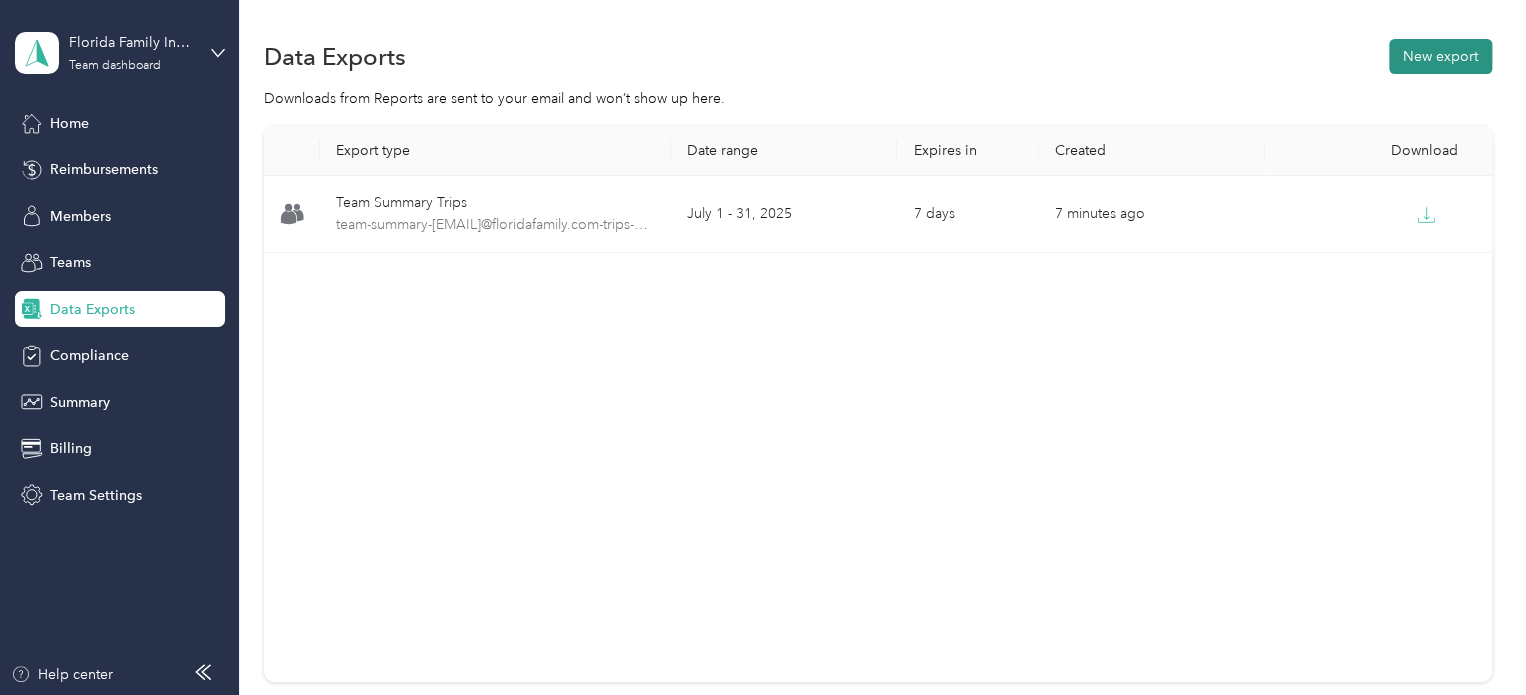 click on "New export" at bounding box center [1440, 56] 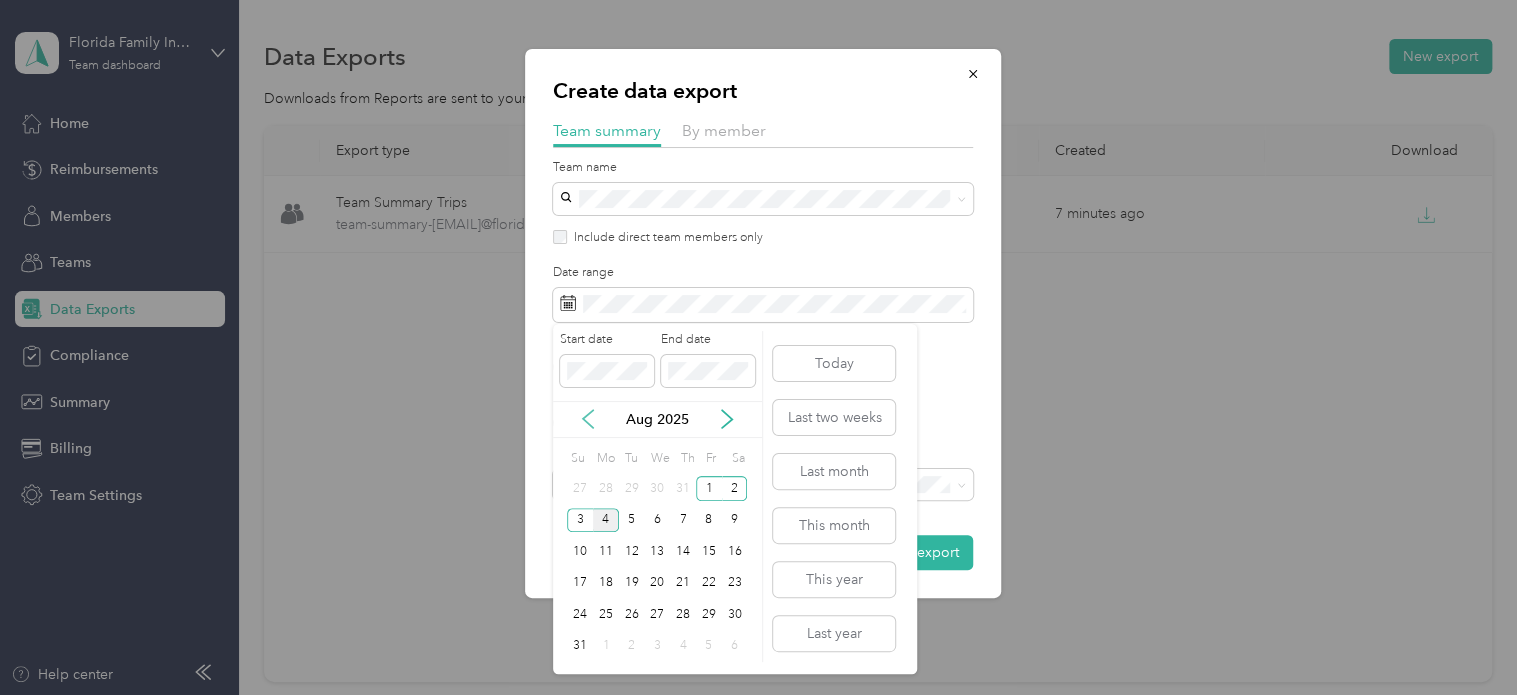 click 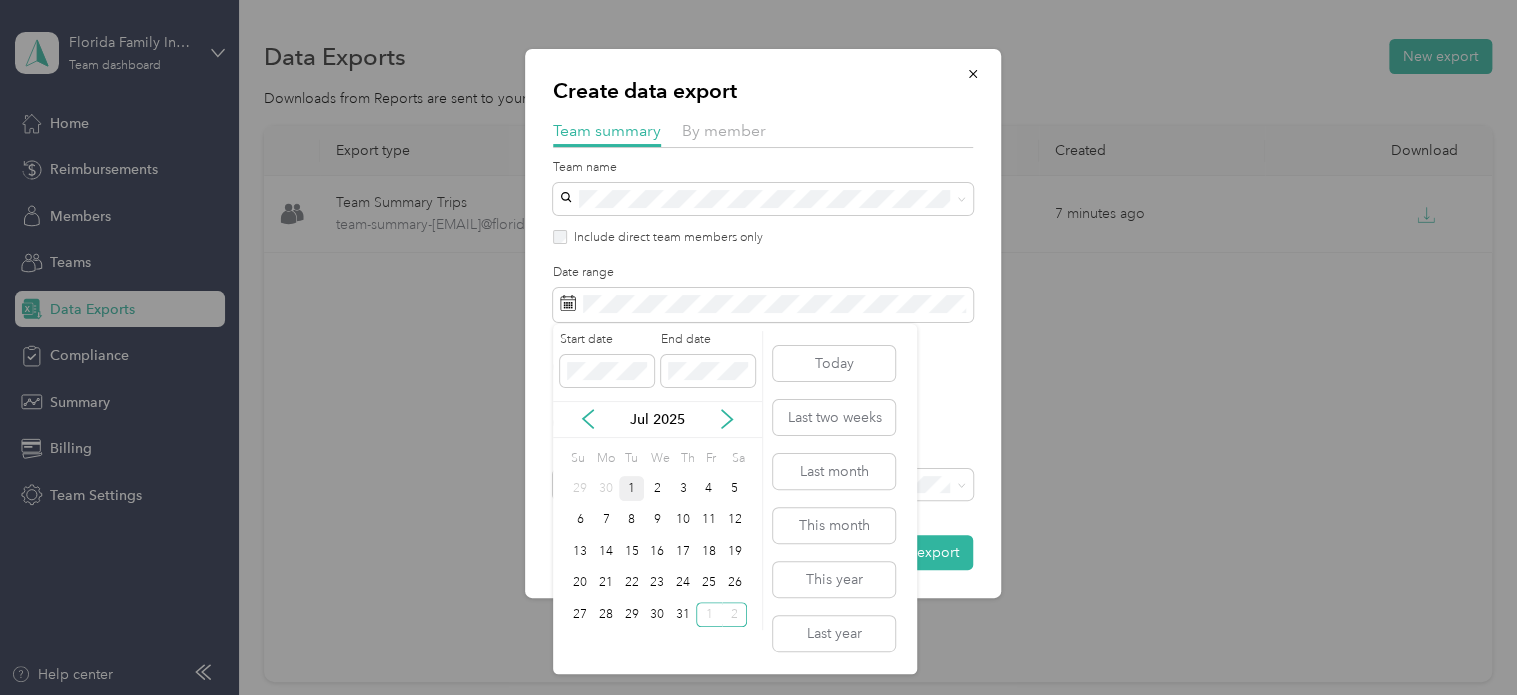 click on "1" at bounding box center [632, 488] 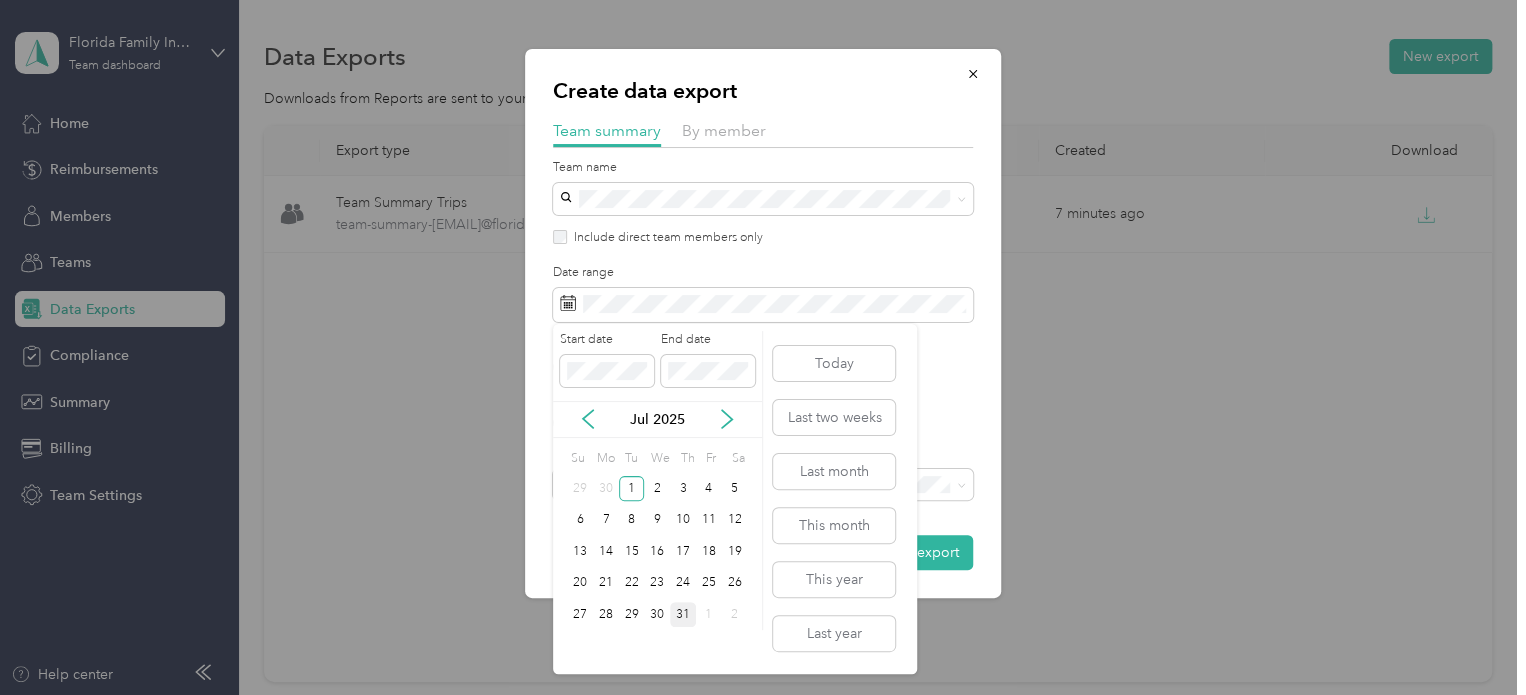 click on "31" at bounding box center [683, 614] 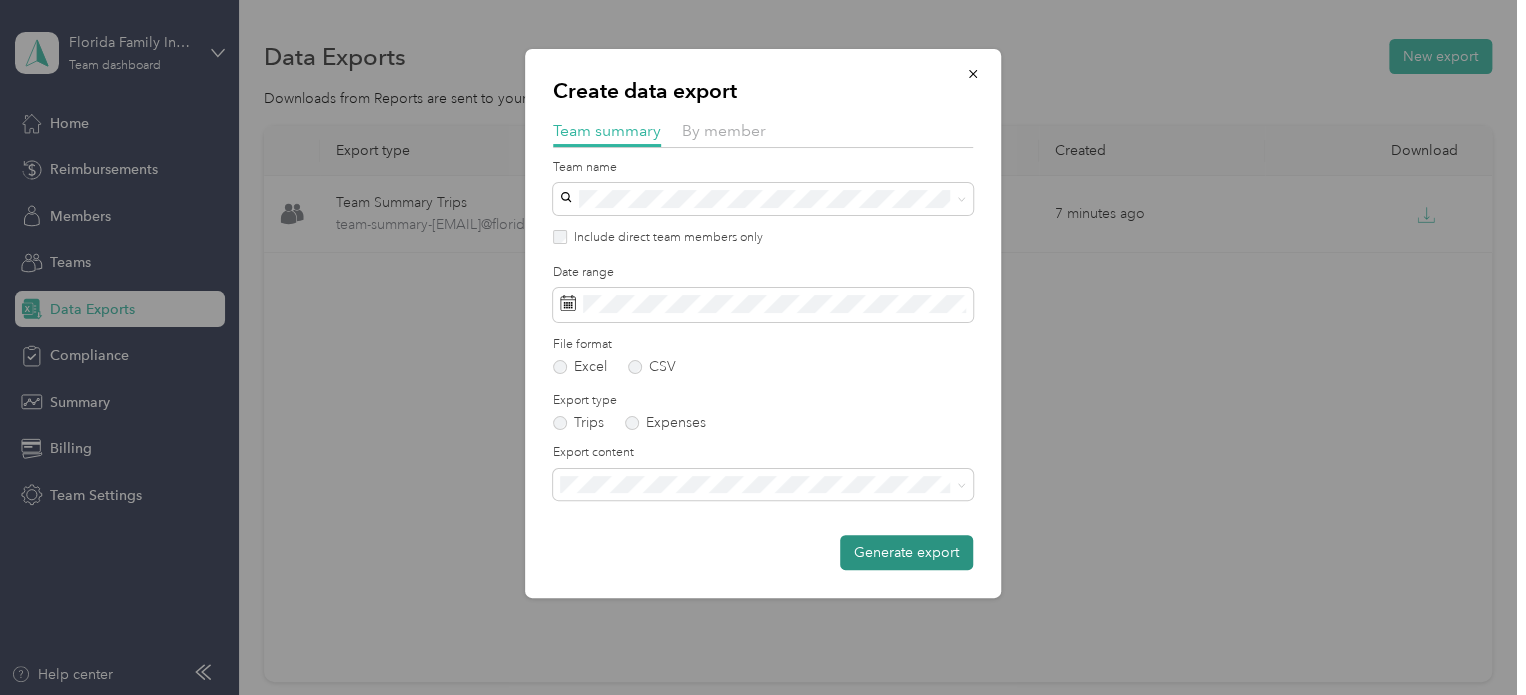 click on "Generate export" at bounding box center [906, 552] 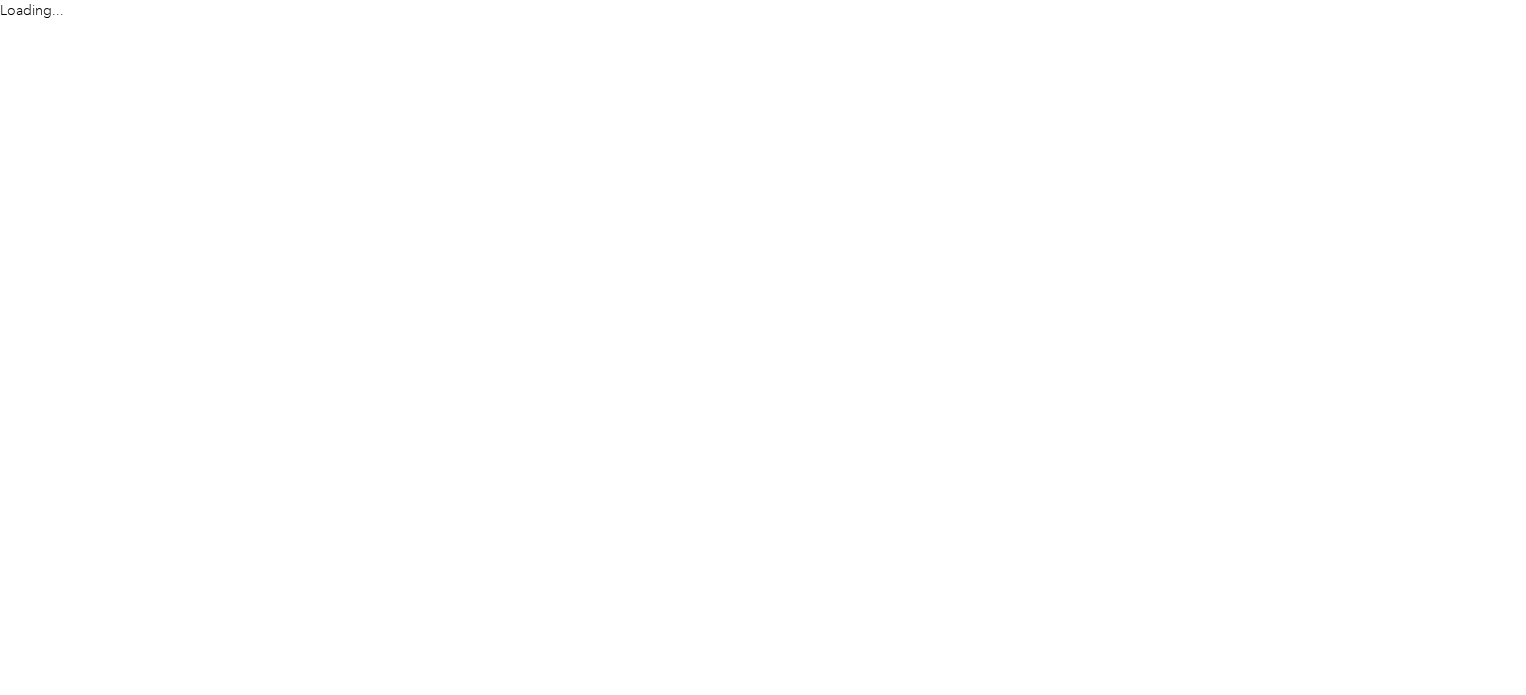 scroll, scrollTop: 0, scrollLeft: 0, axis: both 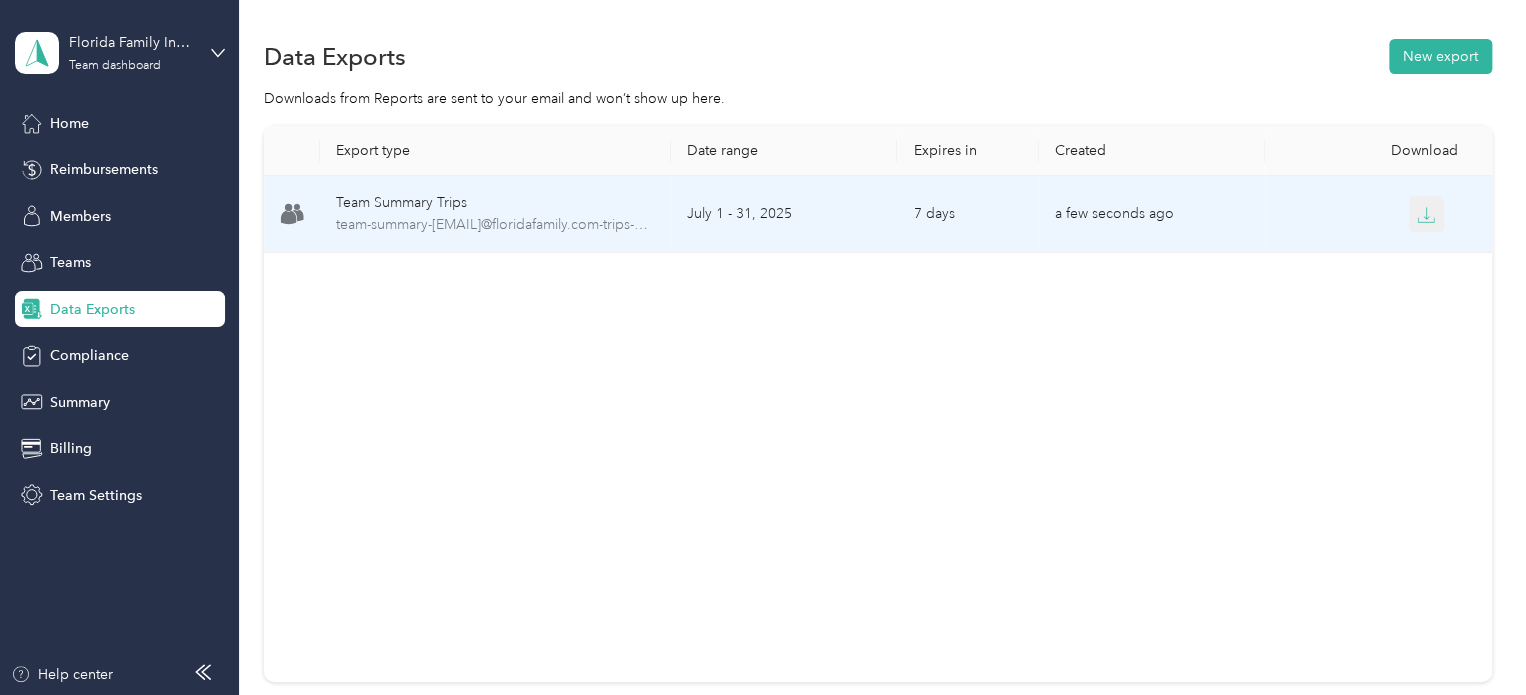 click 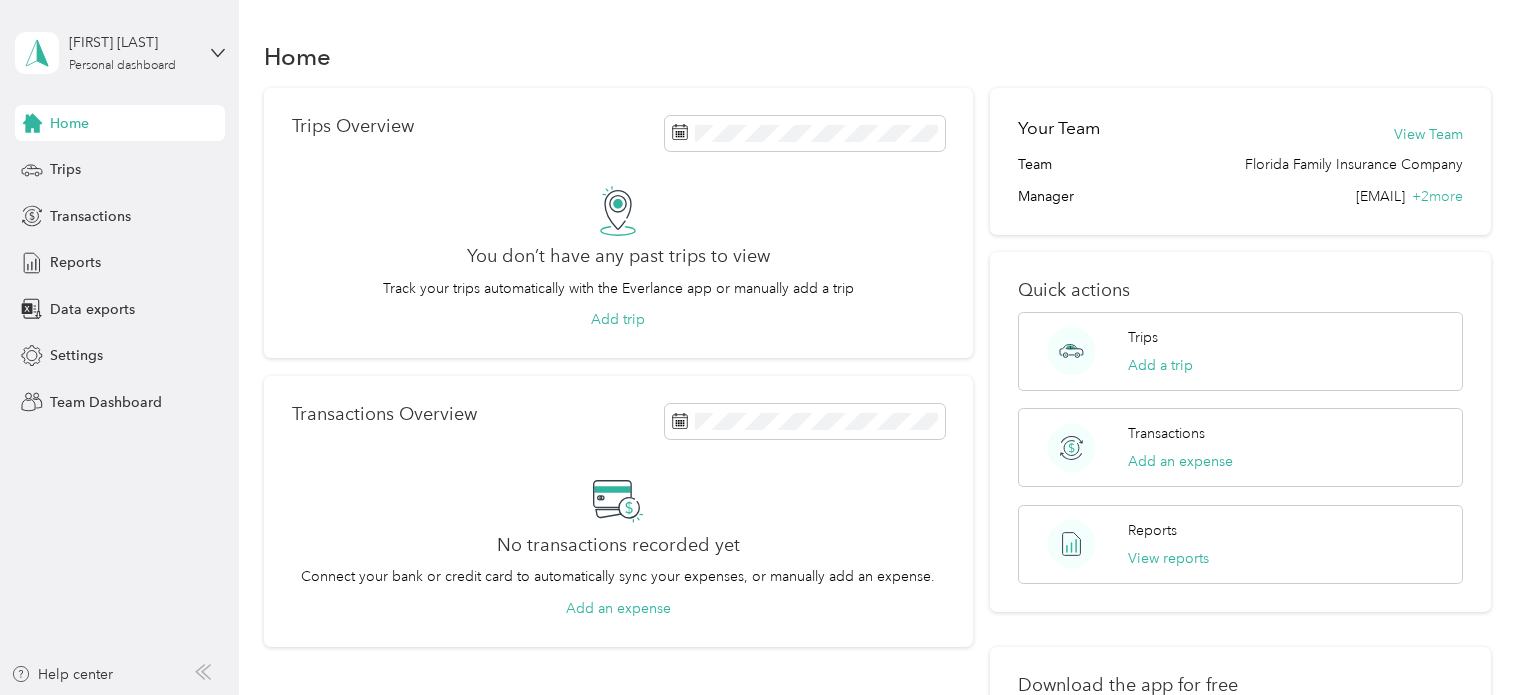 scroll, scrollTop: 0, scrollLeft: 0, axis: both 